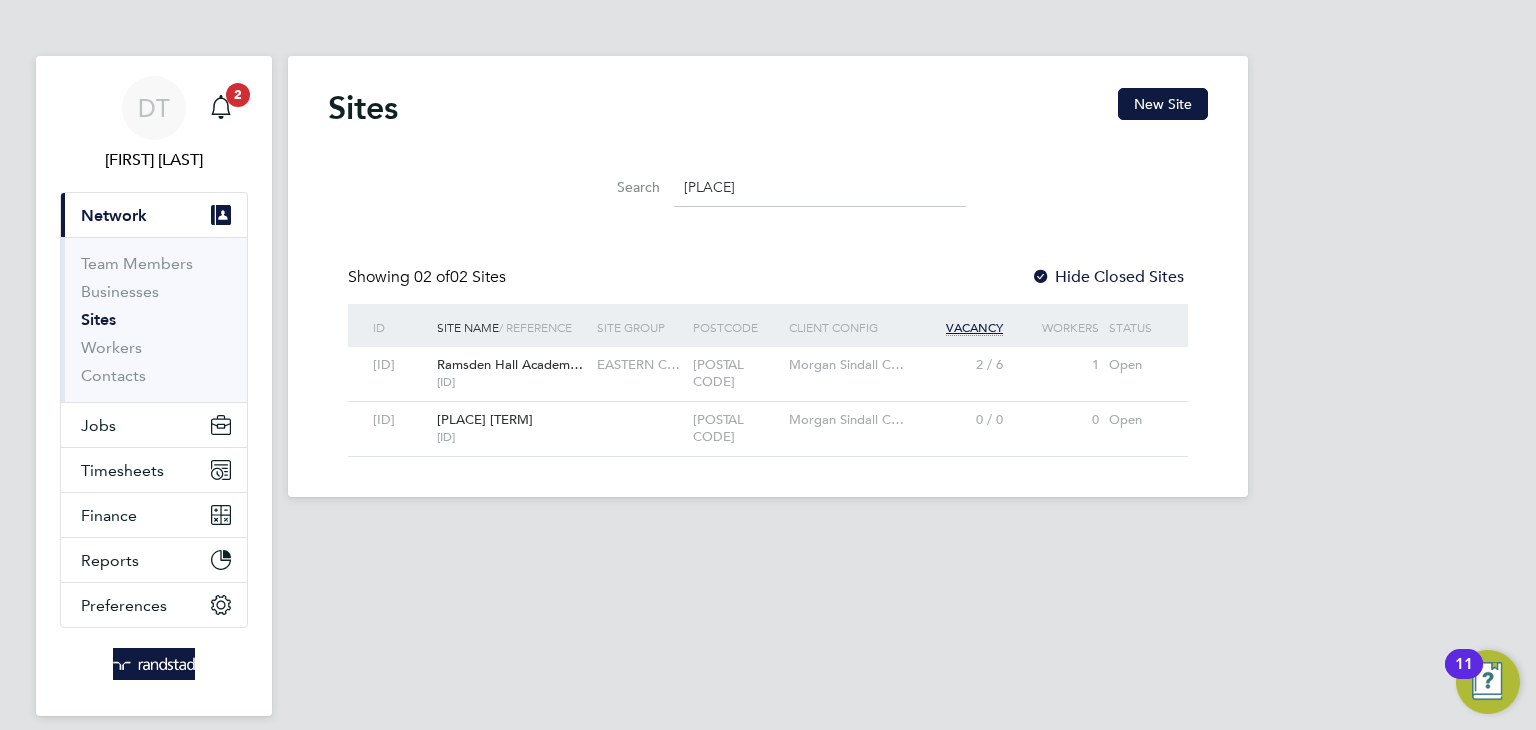 scroll, scrollTop: 0, scrollLeft: 0, axis: both 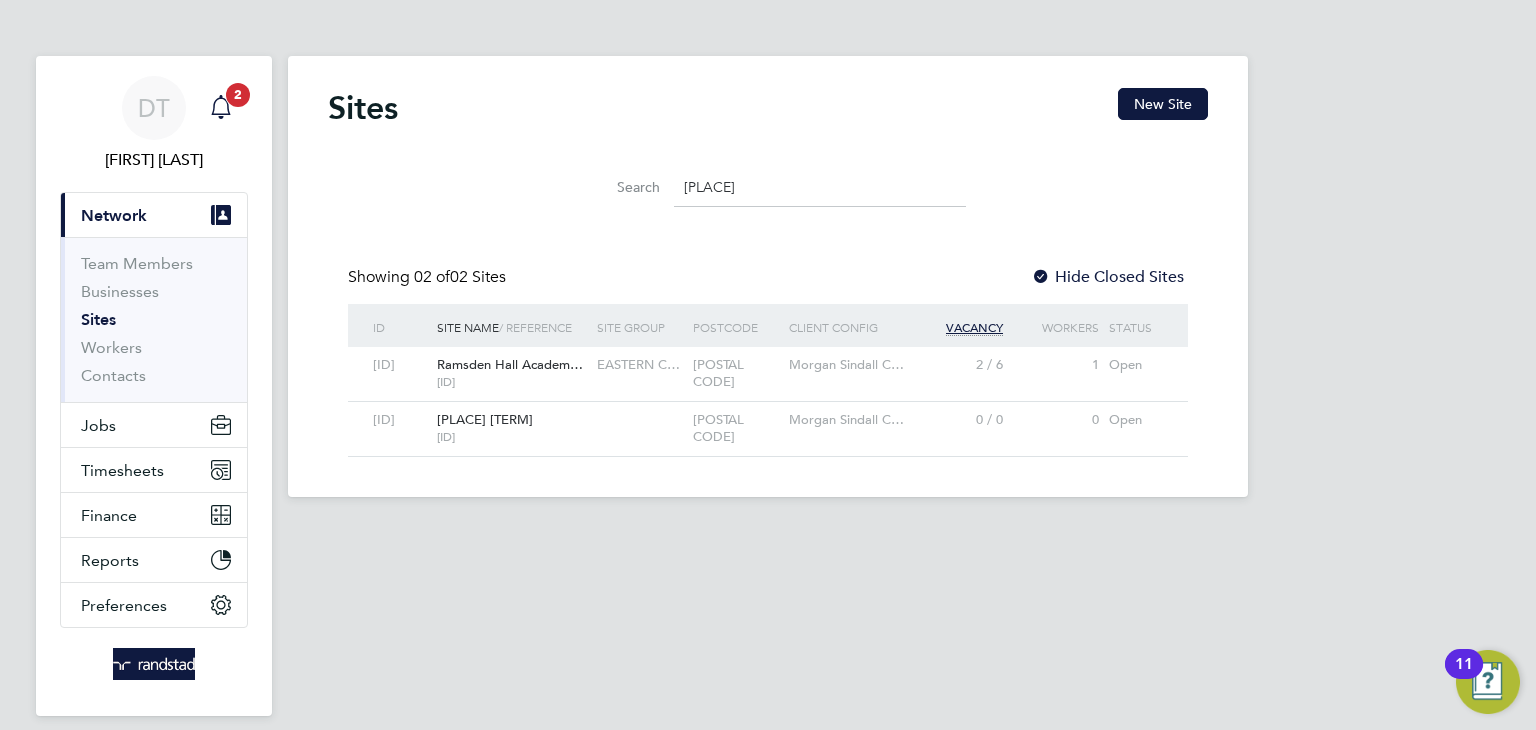 click on "2" at bounding box center [238, 95] 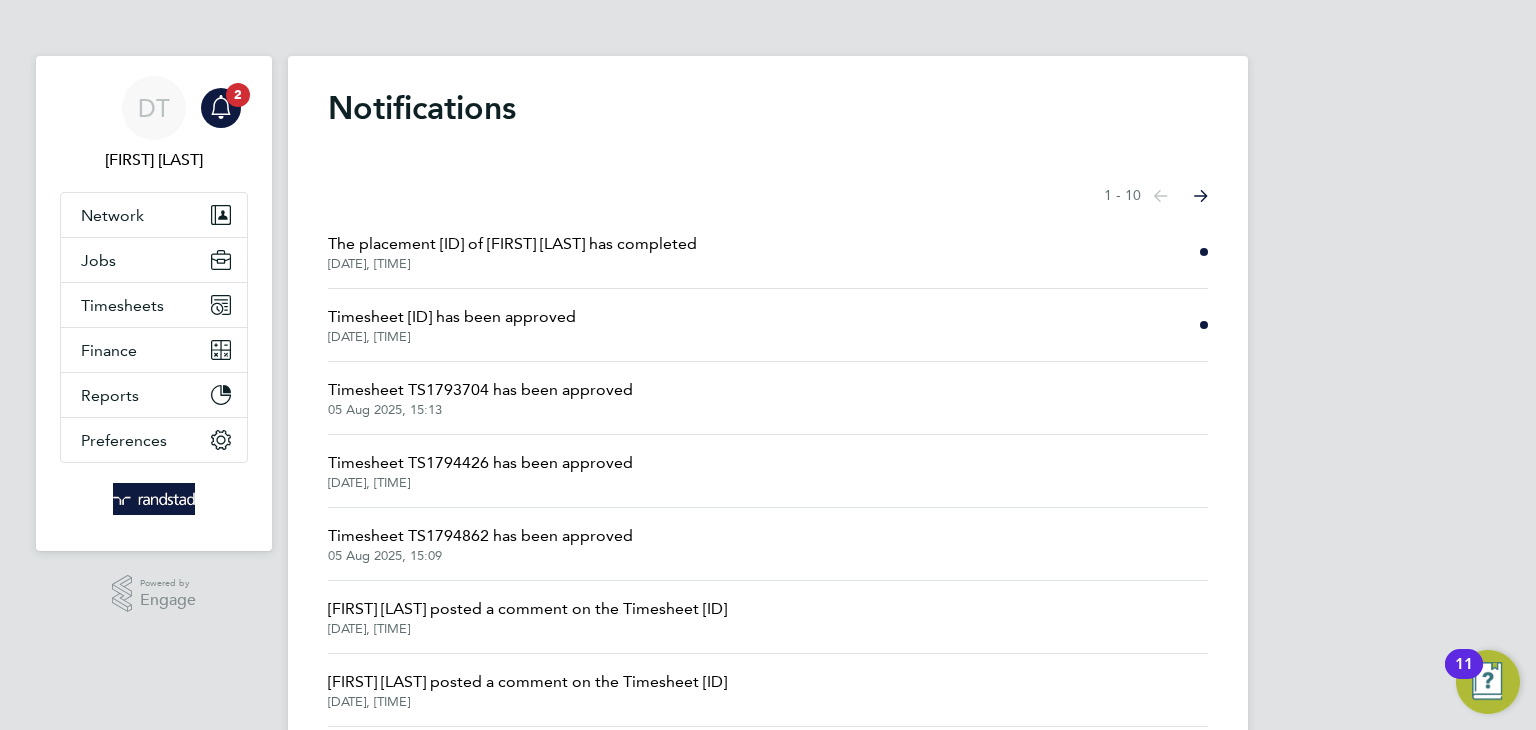 click on "Timesheet [ID] has been approved" 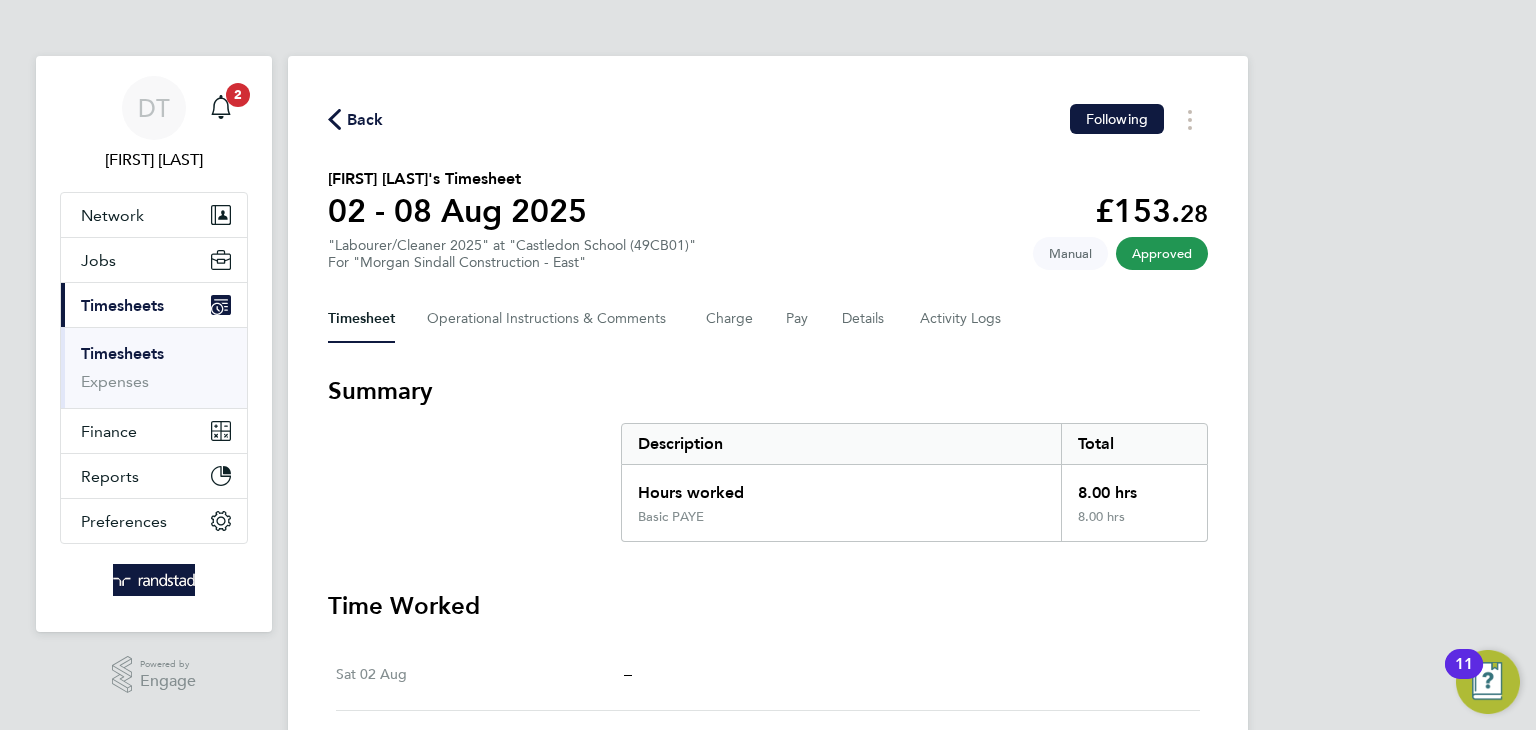 click on "Back" 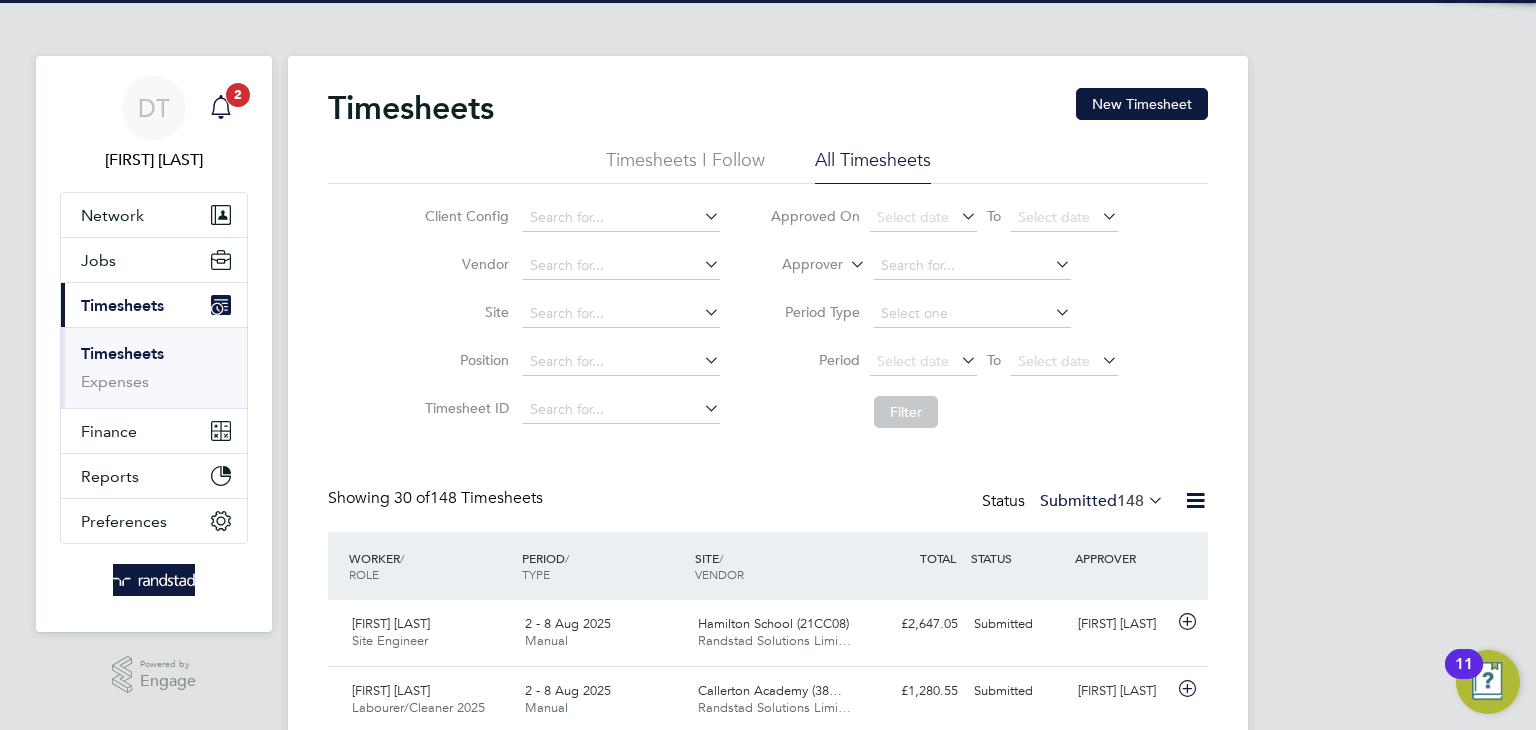 click on "2" at bounding box center (238, 95) 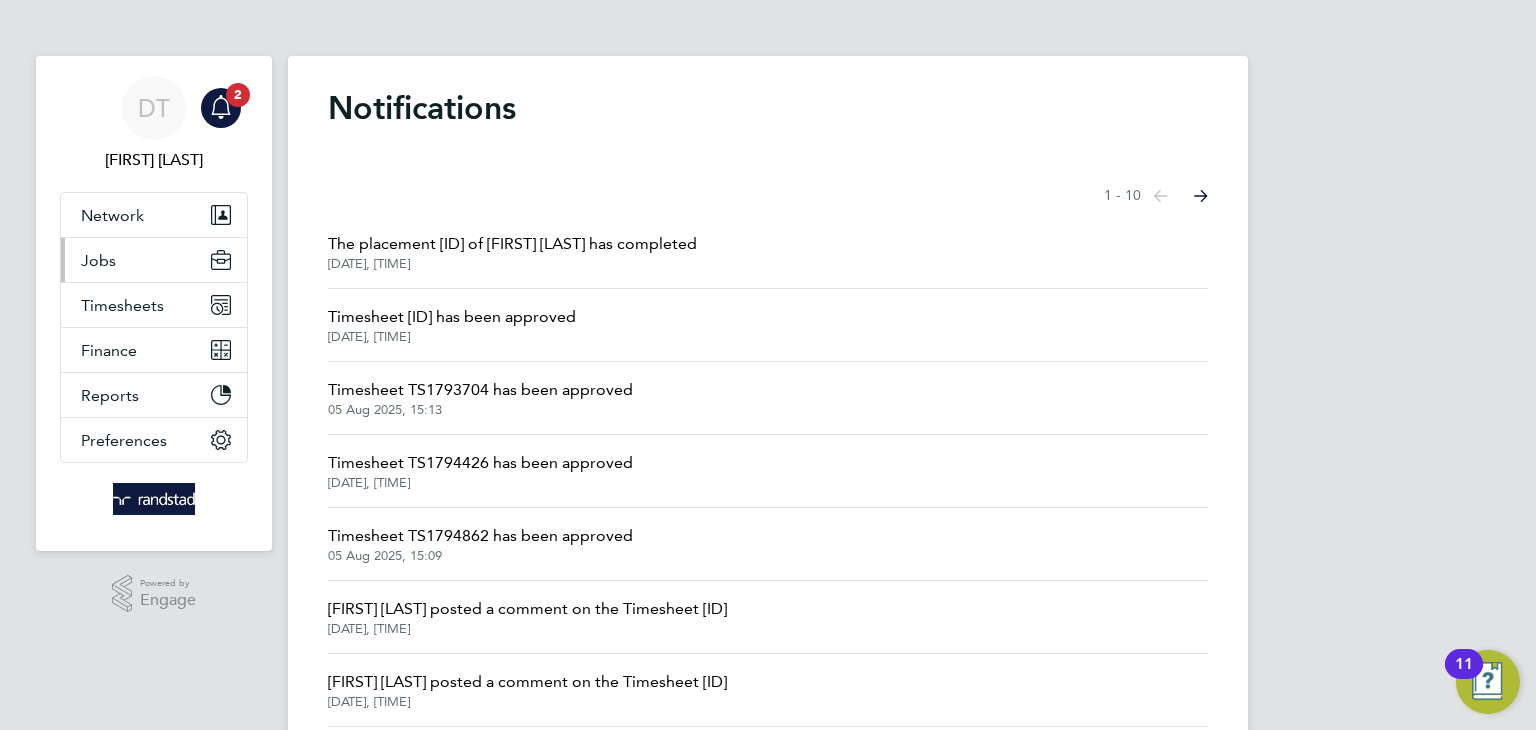 click on "Jobs" at bounding box center (154, 260) 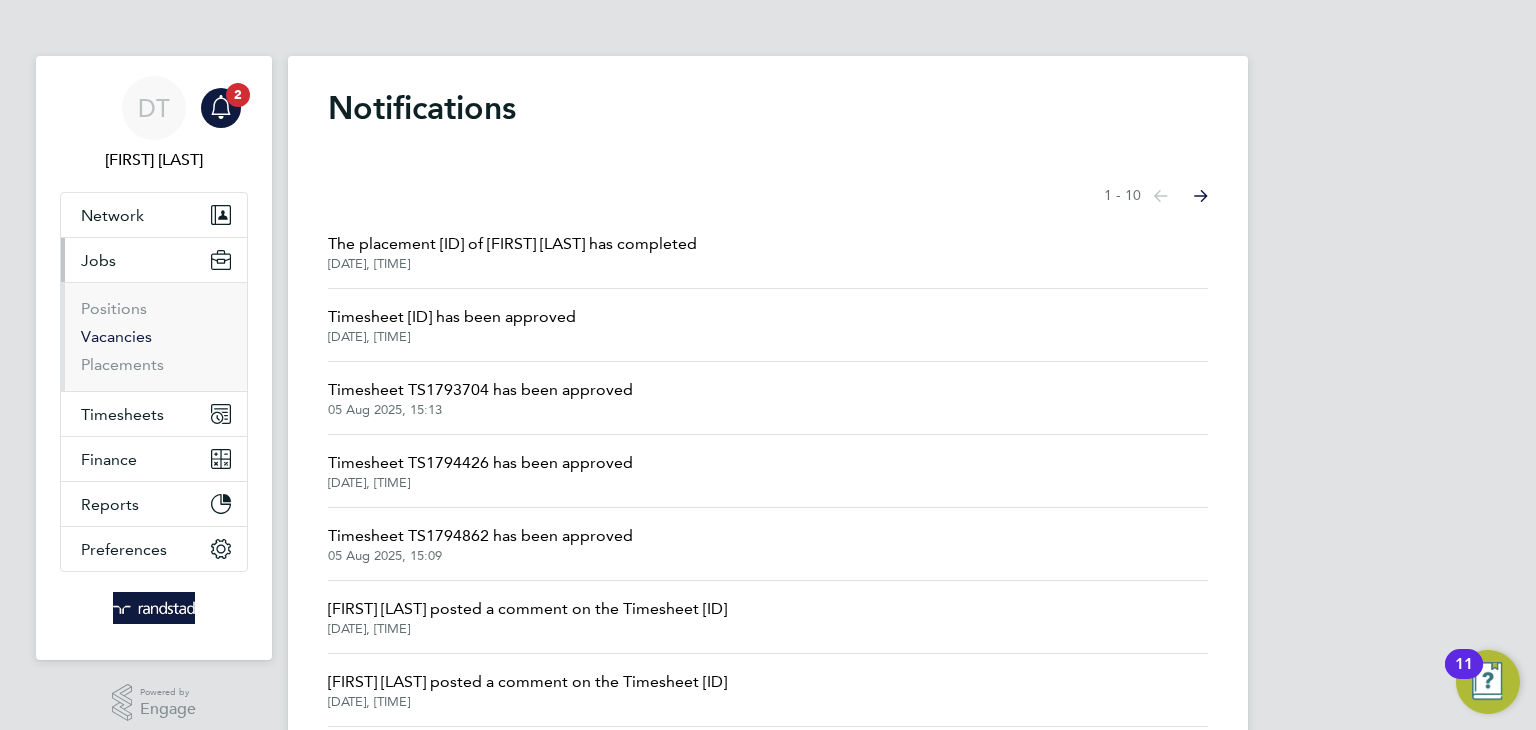 click on "Vacancies" at bounding box center [116, 336] 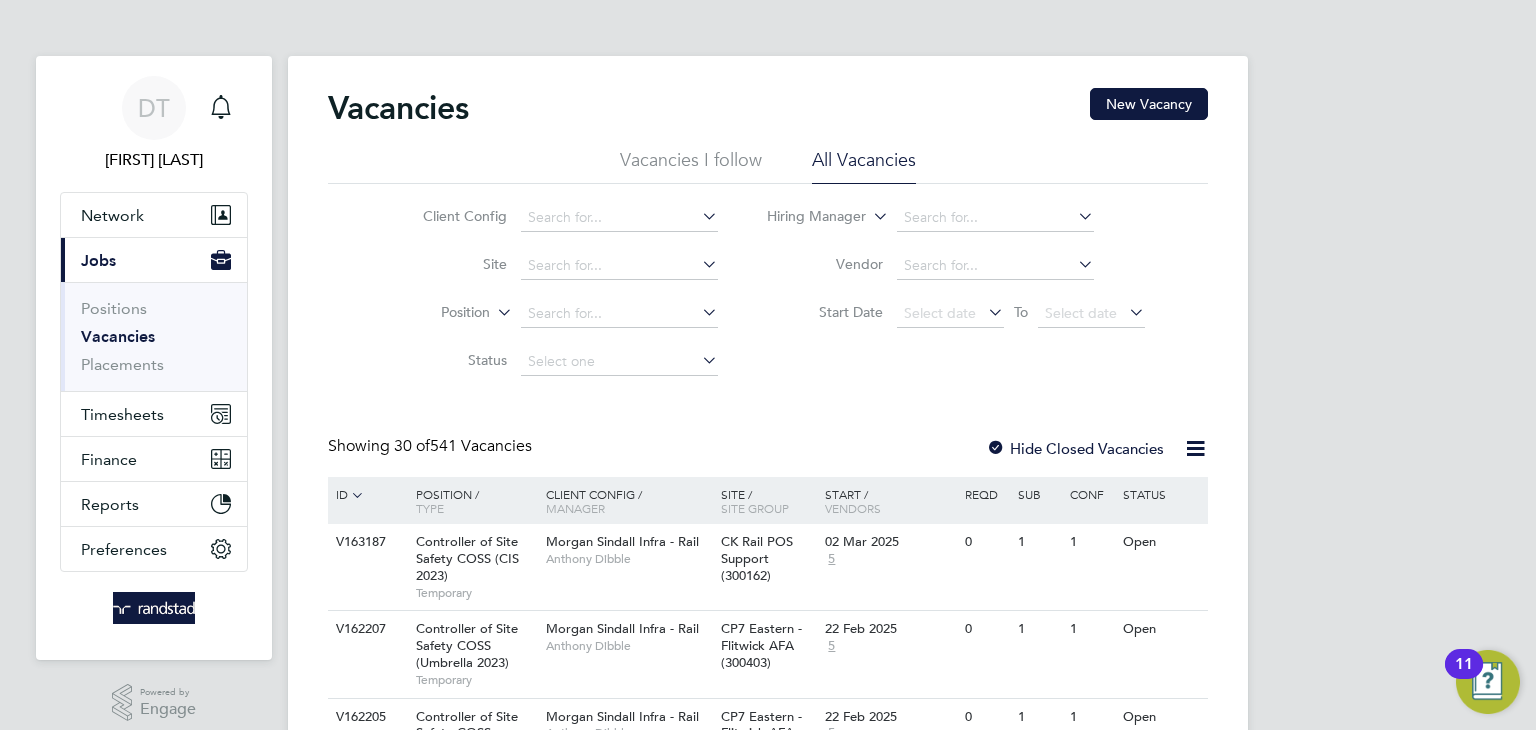click on "Vacancies" at bounding box center (118, 336) 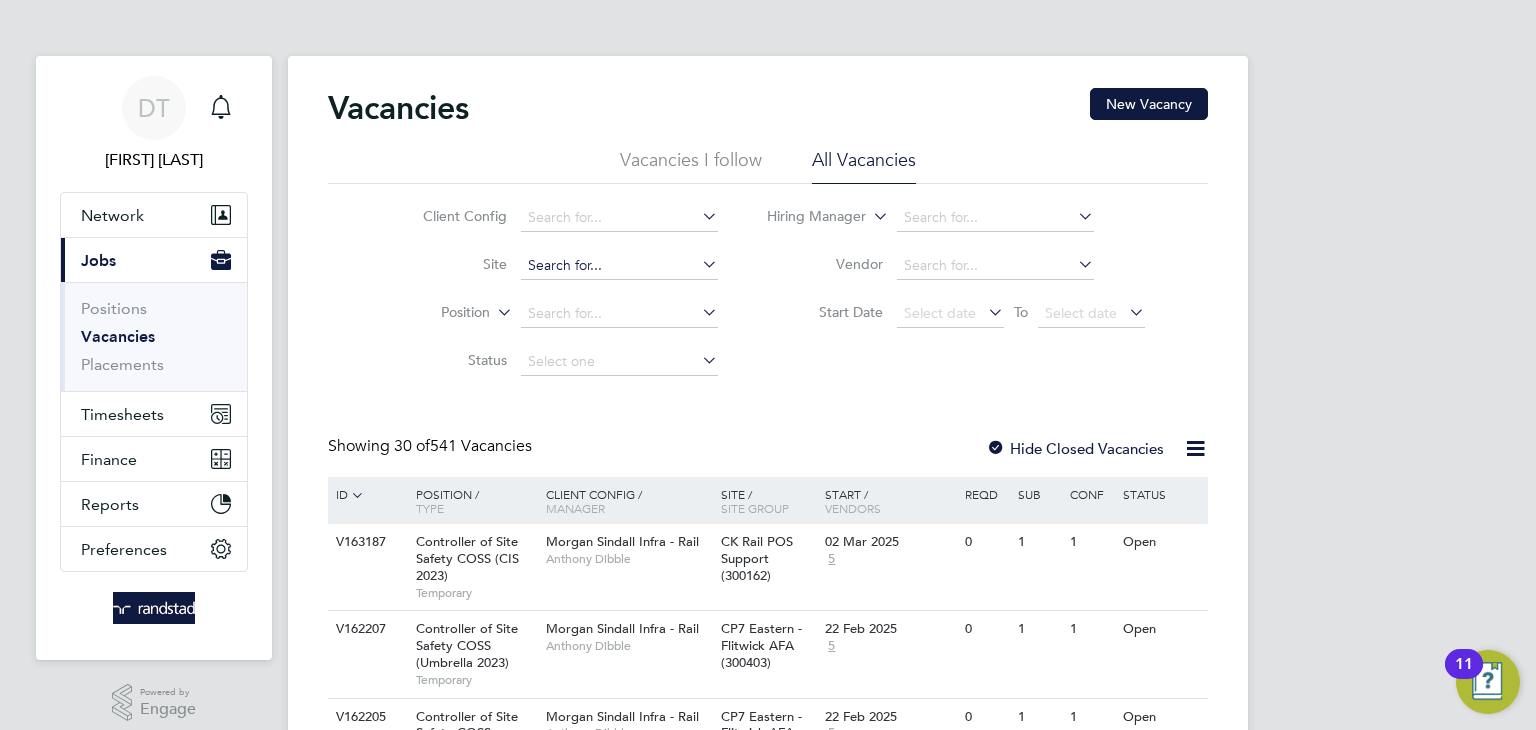 click 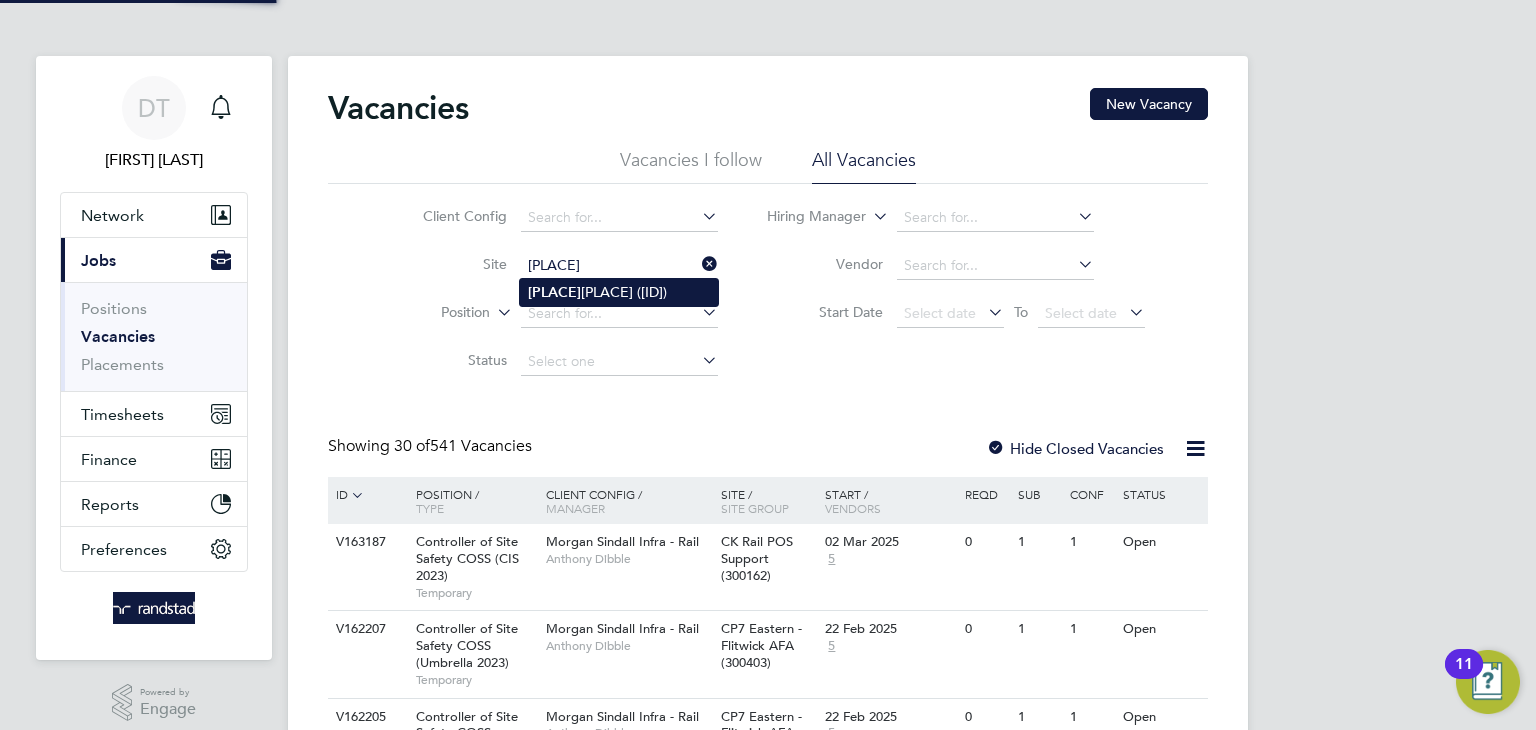 click on "[PLACE]" 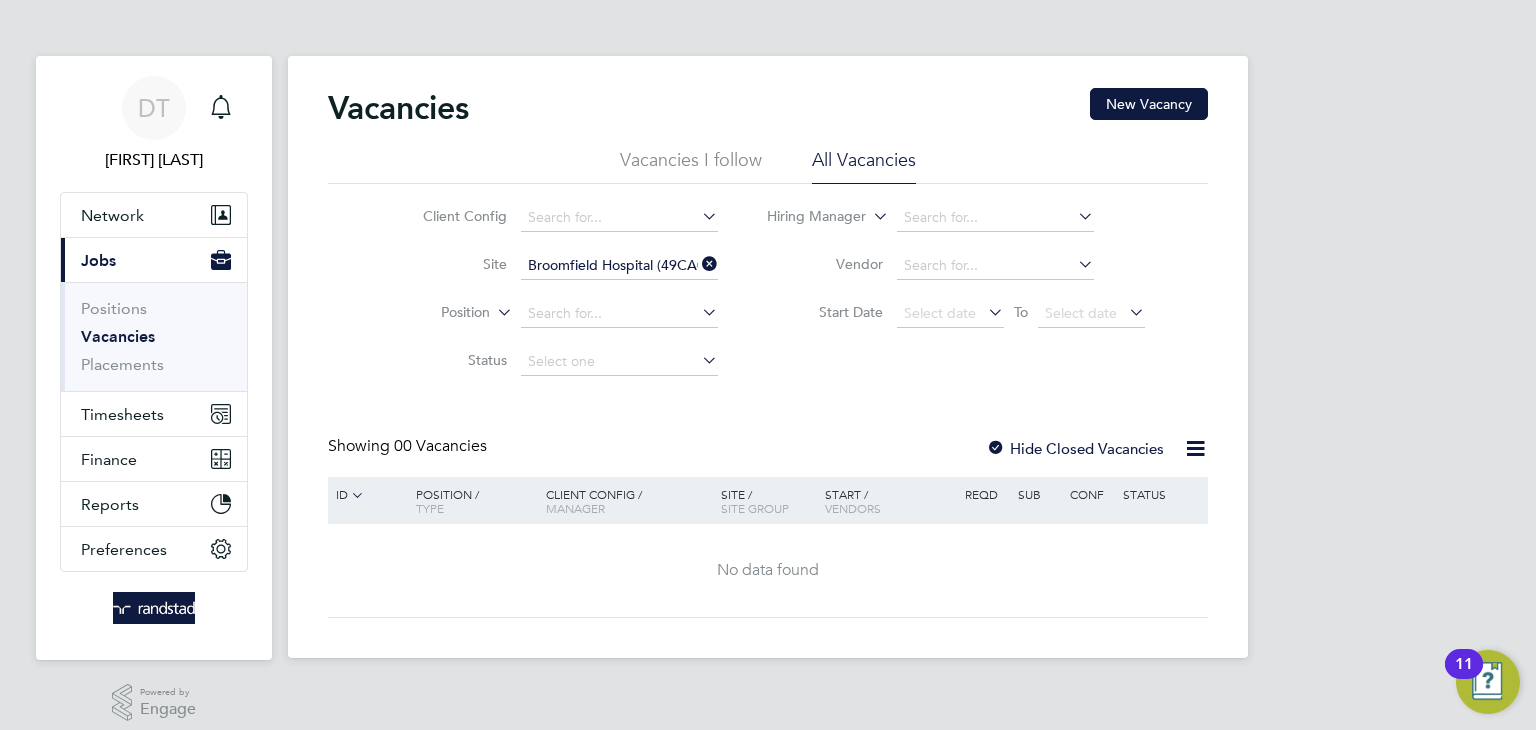 click 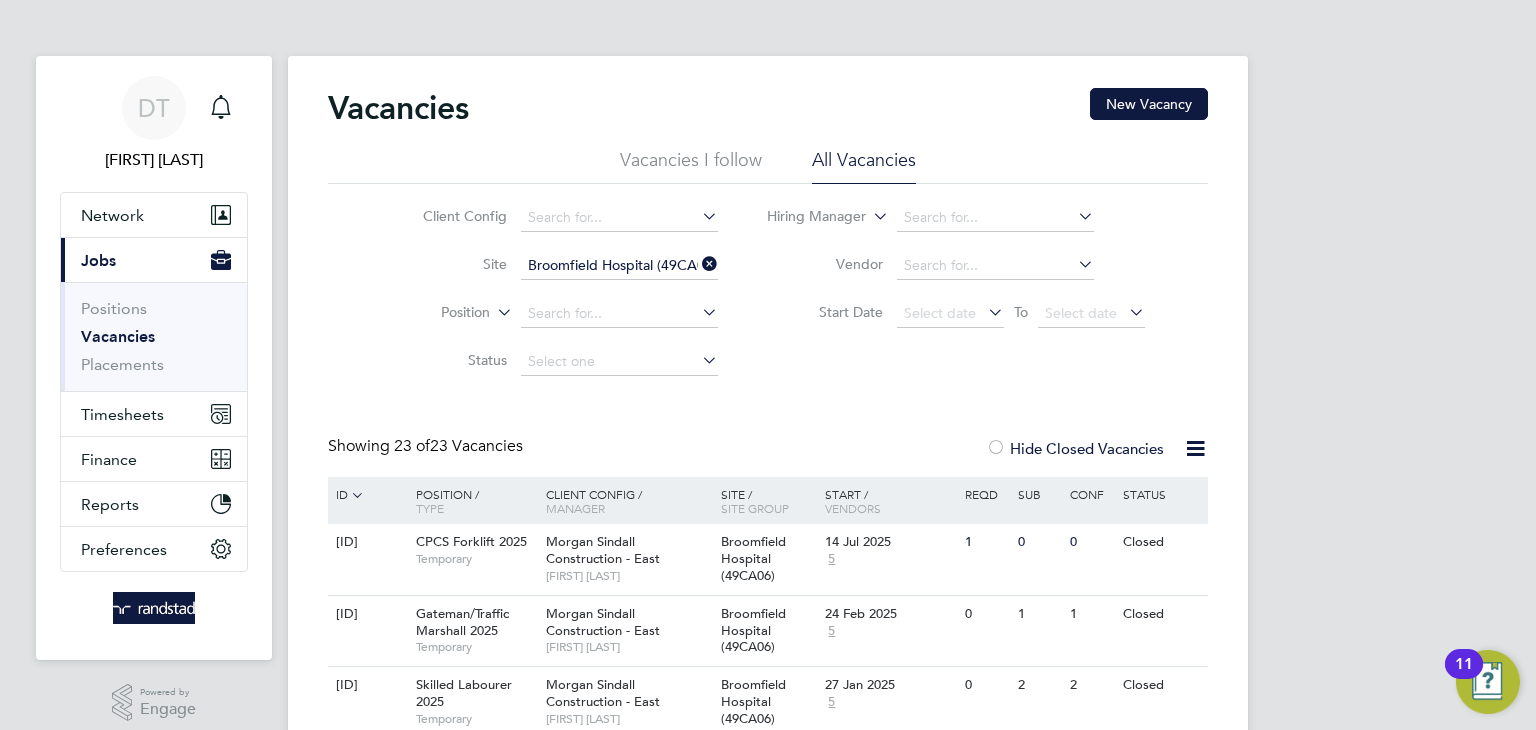 click 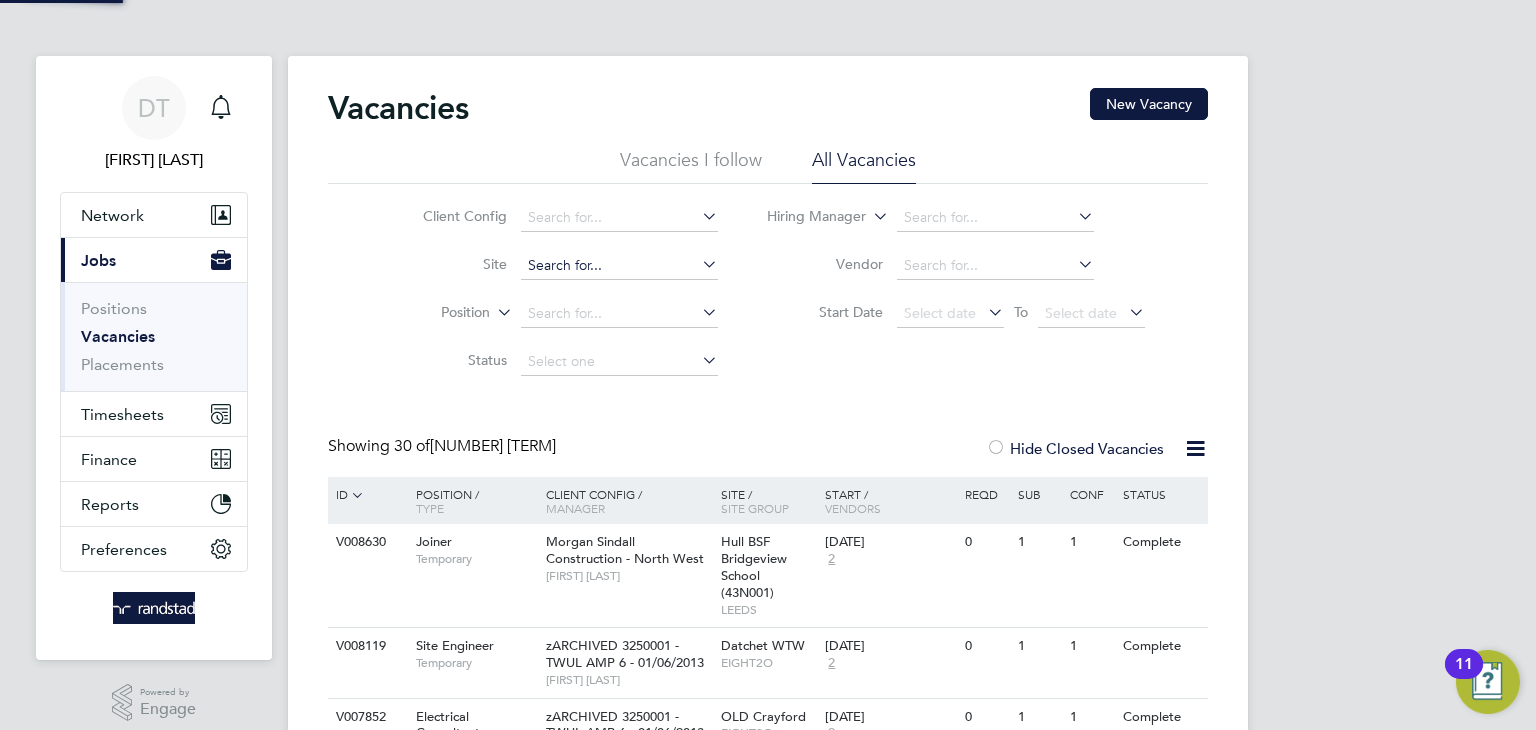 click 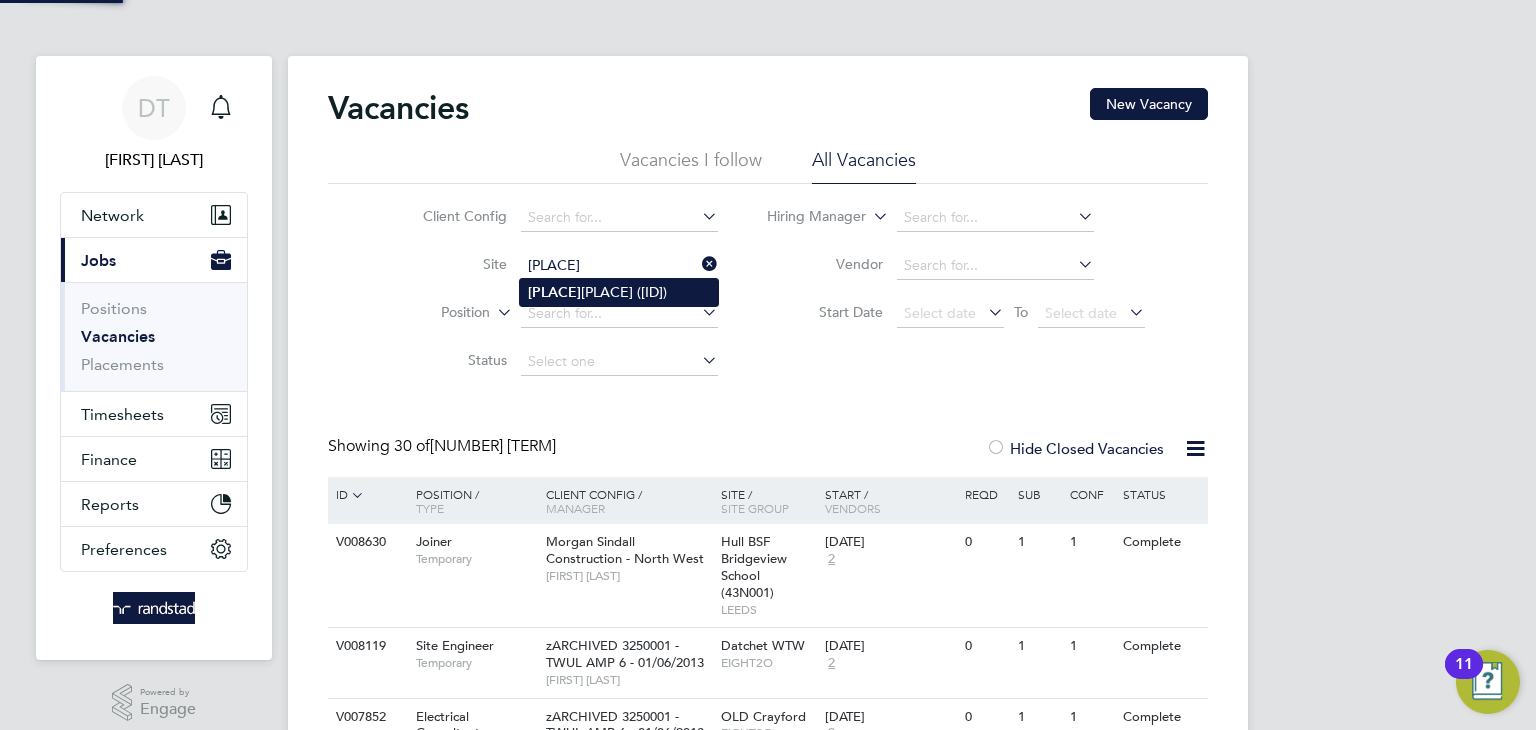 click on "[PLACE]" 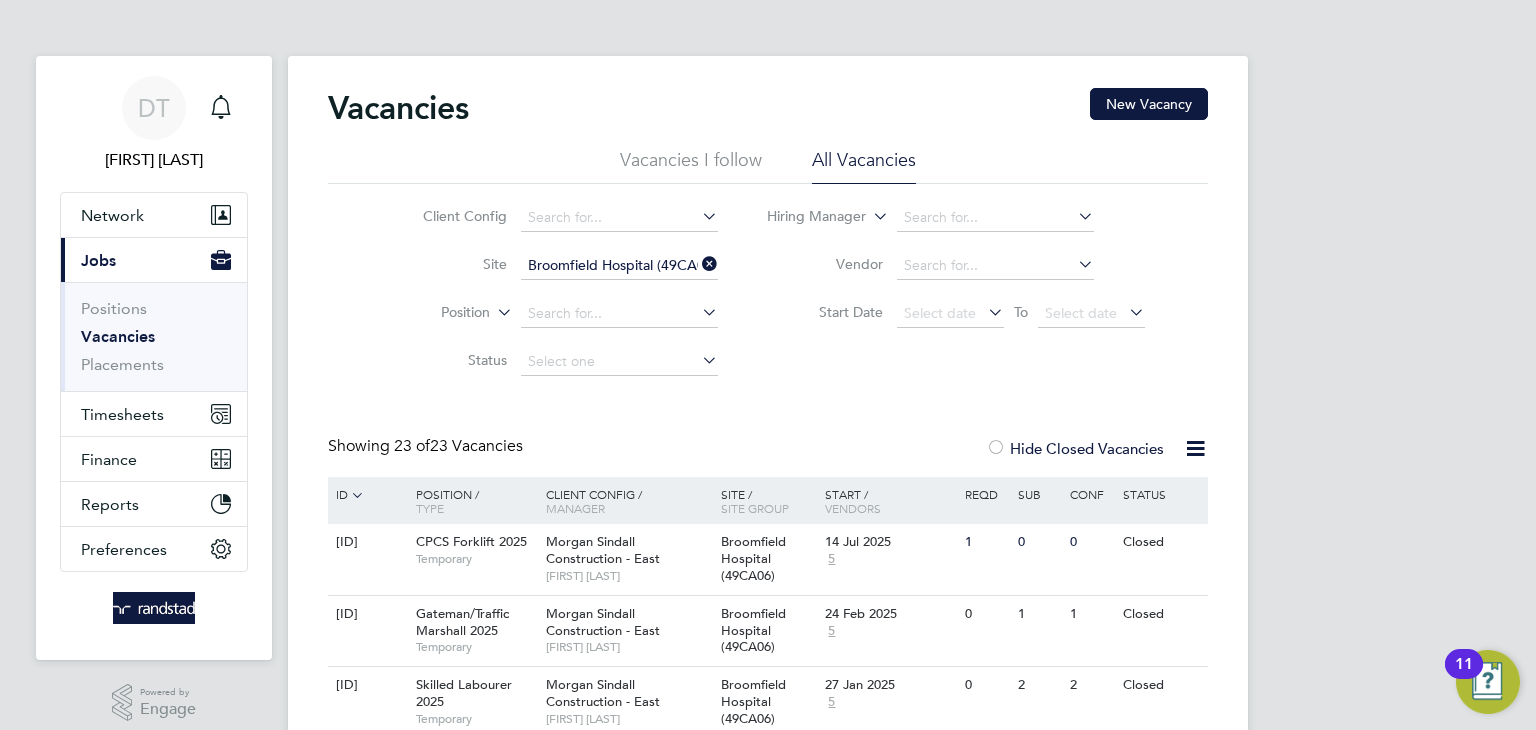click on "Hide Closed Vacancies" 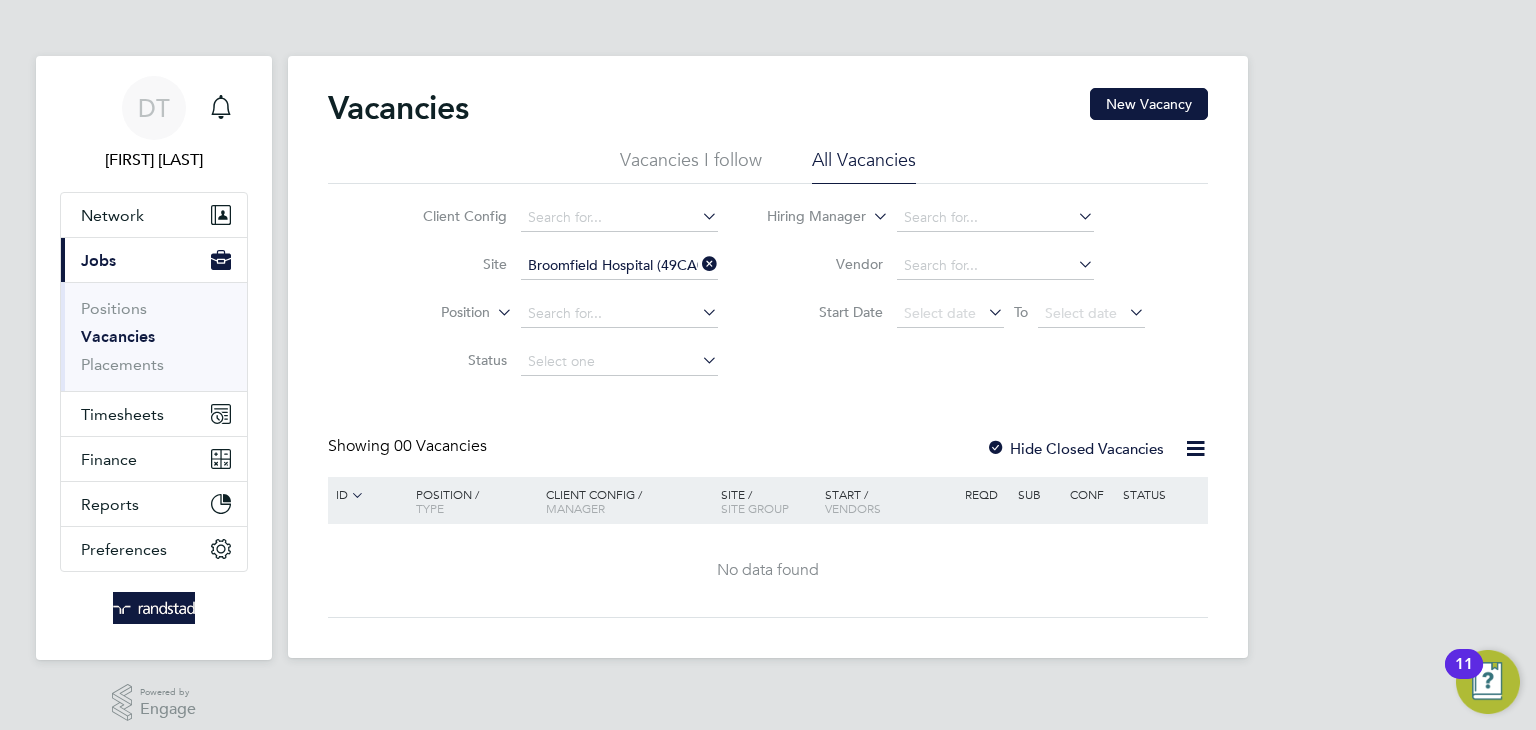 click on "Hide Closed Vacancies" 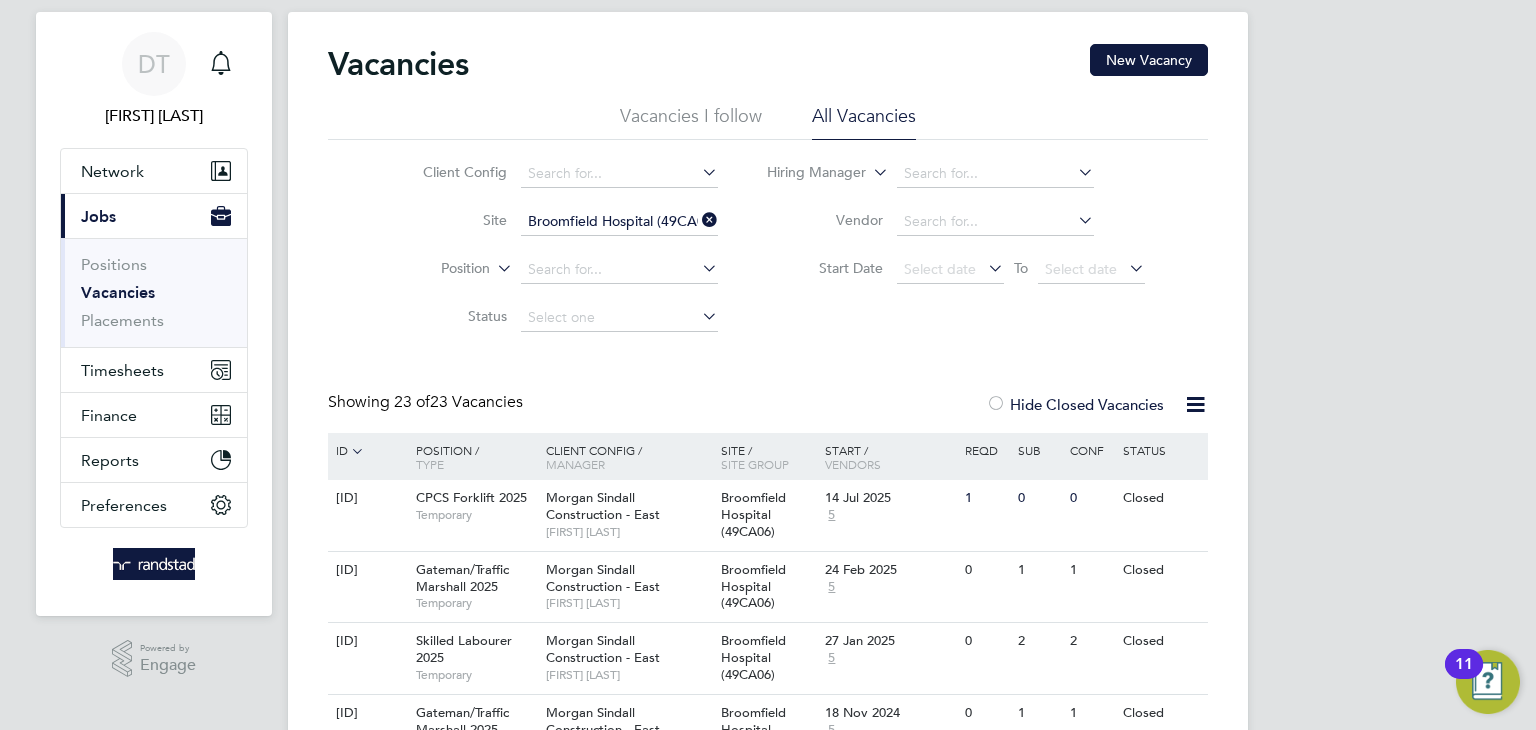 scroll, scrollTop: 120, scrollLeft: 0, axis: vertical 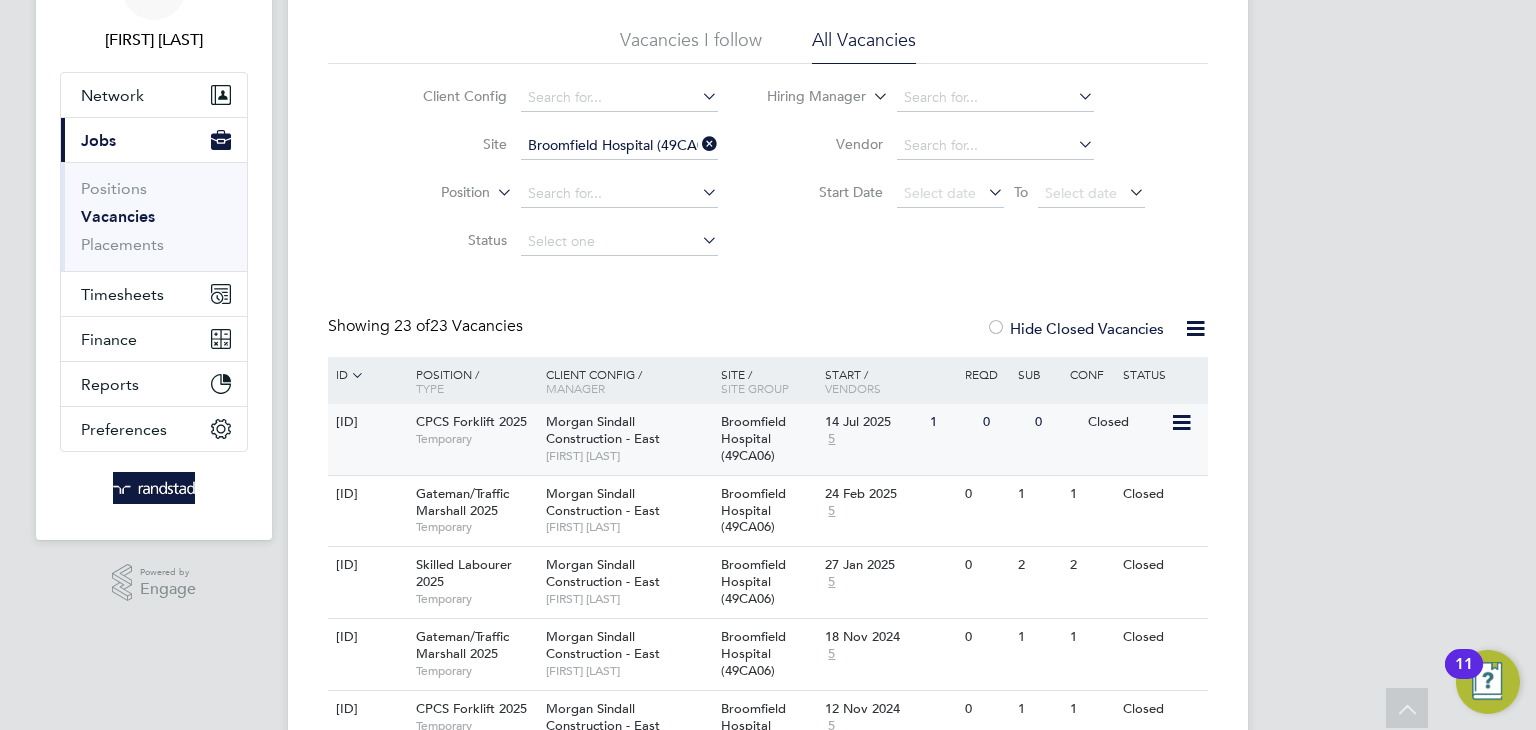 click on "Broomfield Hospital (49CA06)" 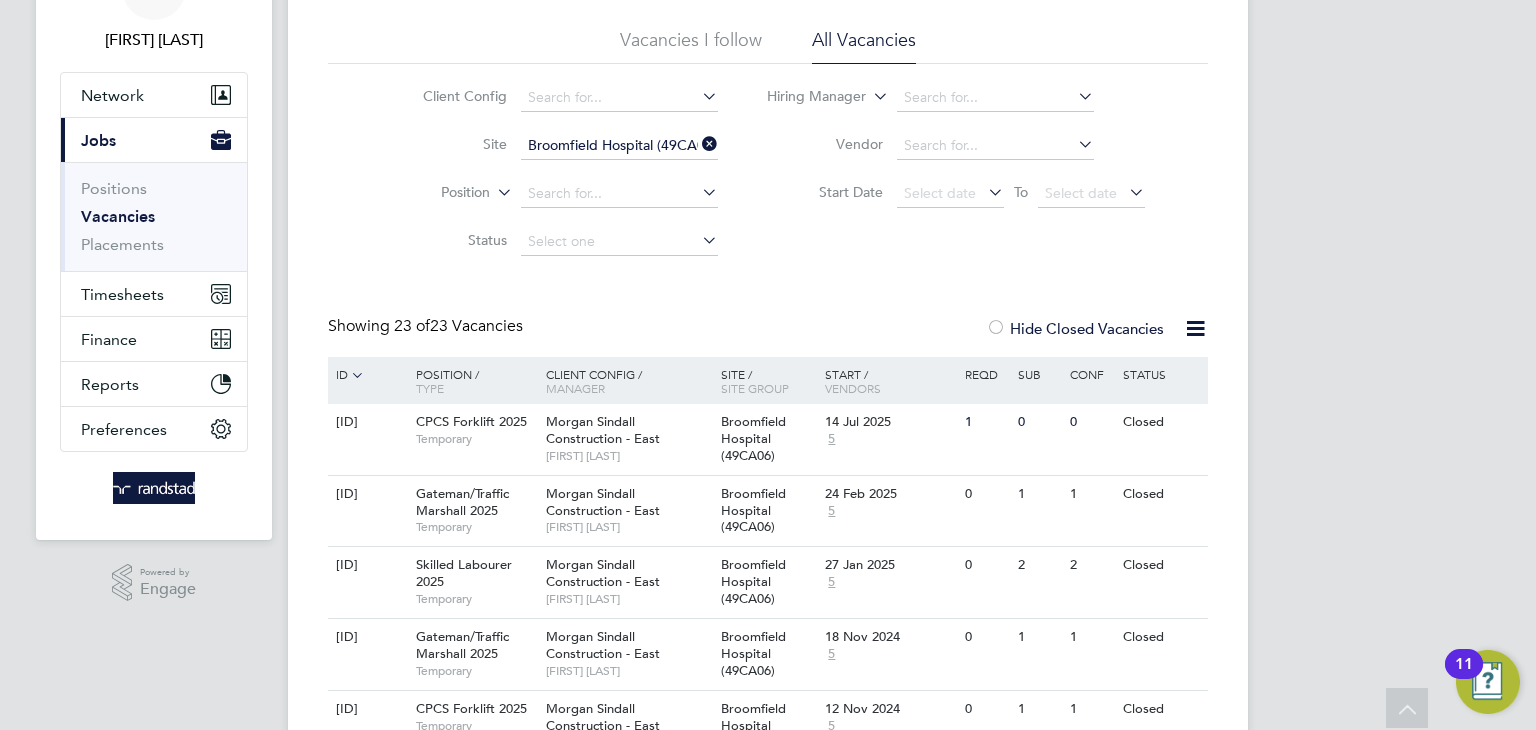click on "Hide Closed Vacancies" 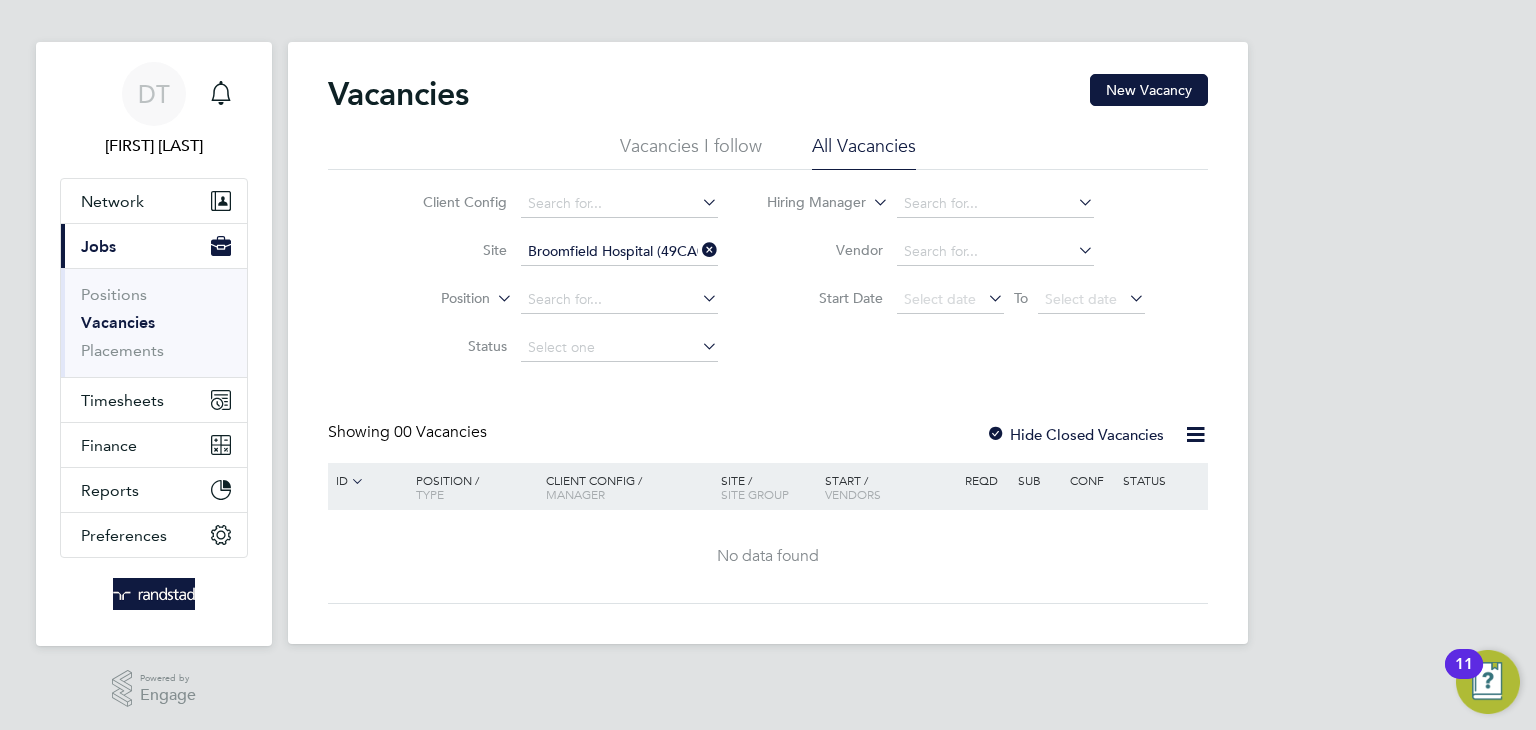 click 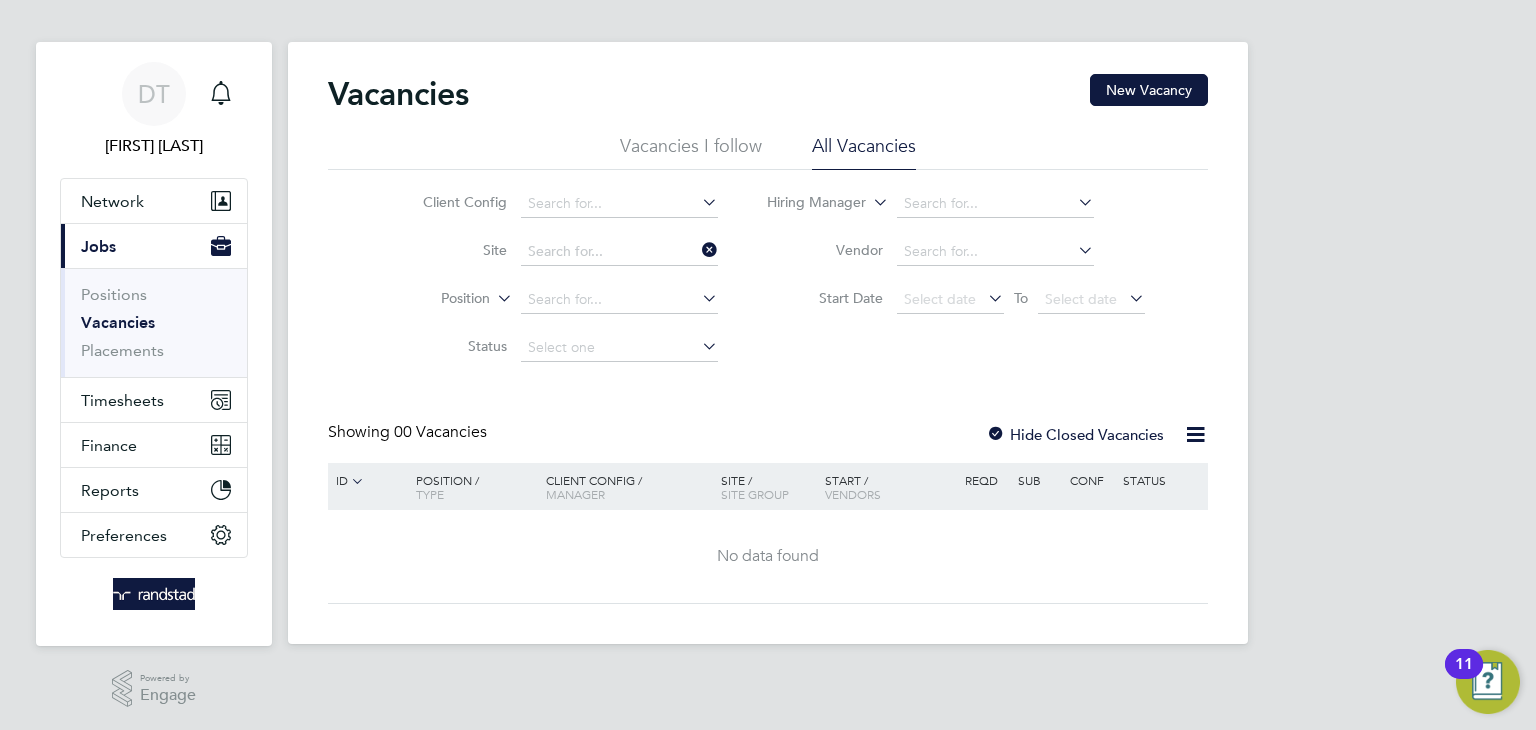 scroll, scrollTop: 0, scrollLeft: 0, axis: both 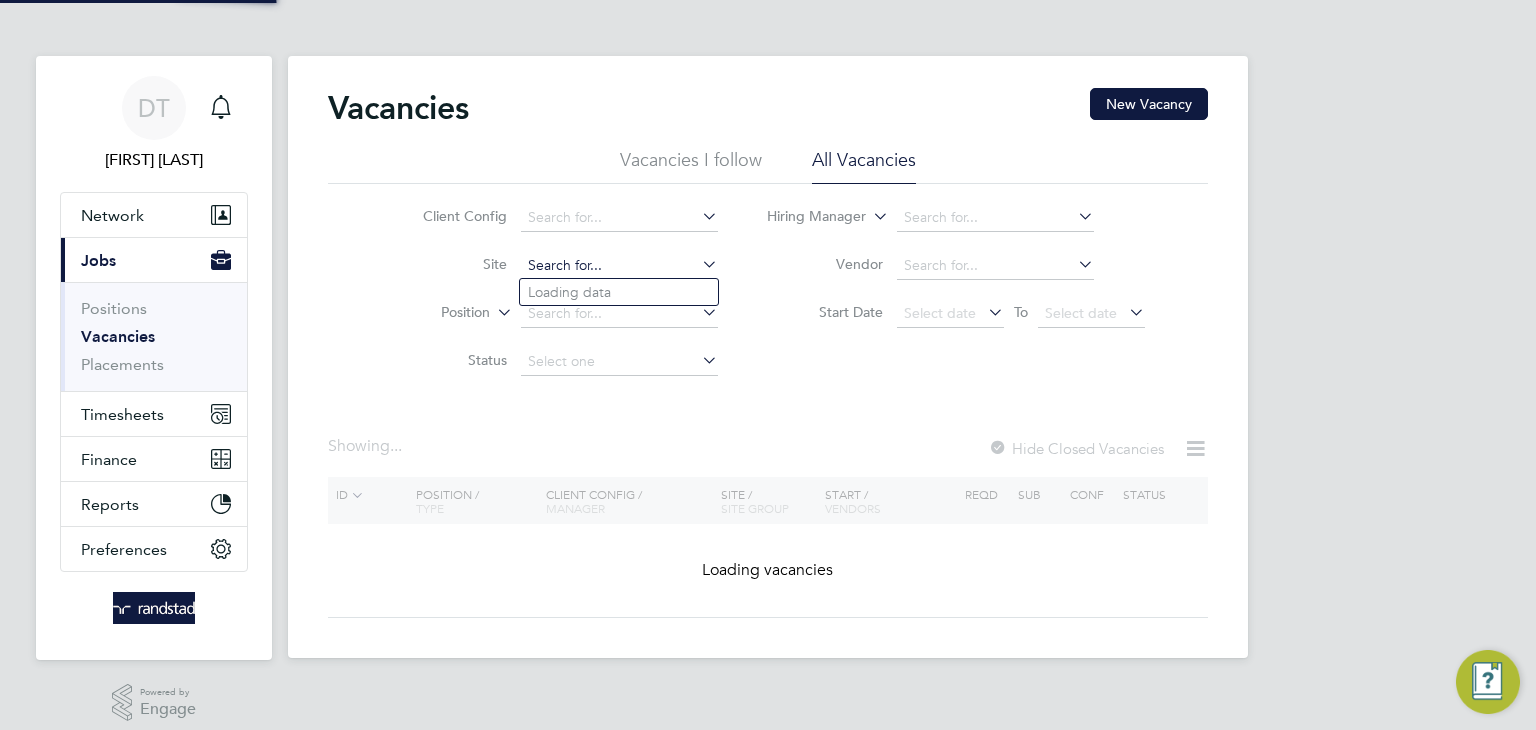 click 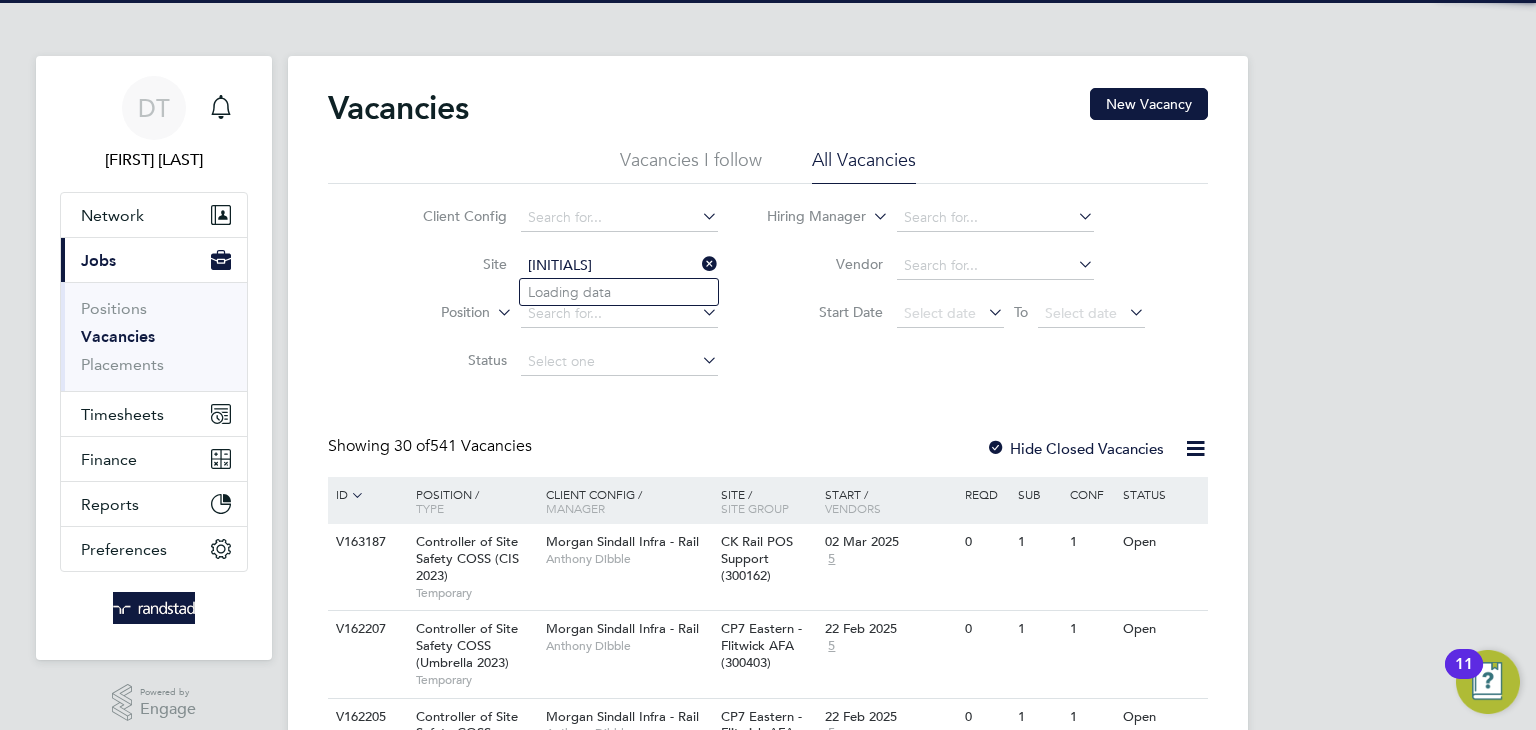 type on "N" 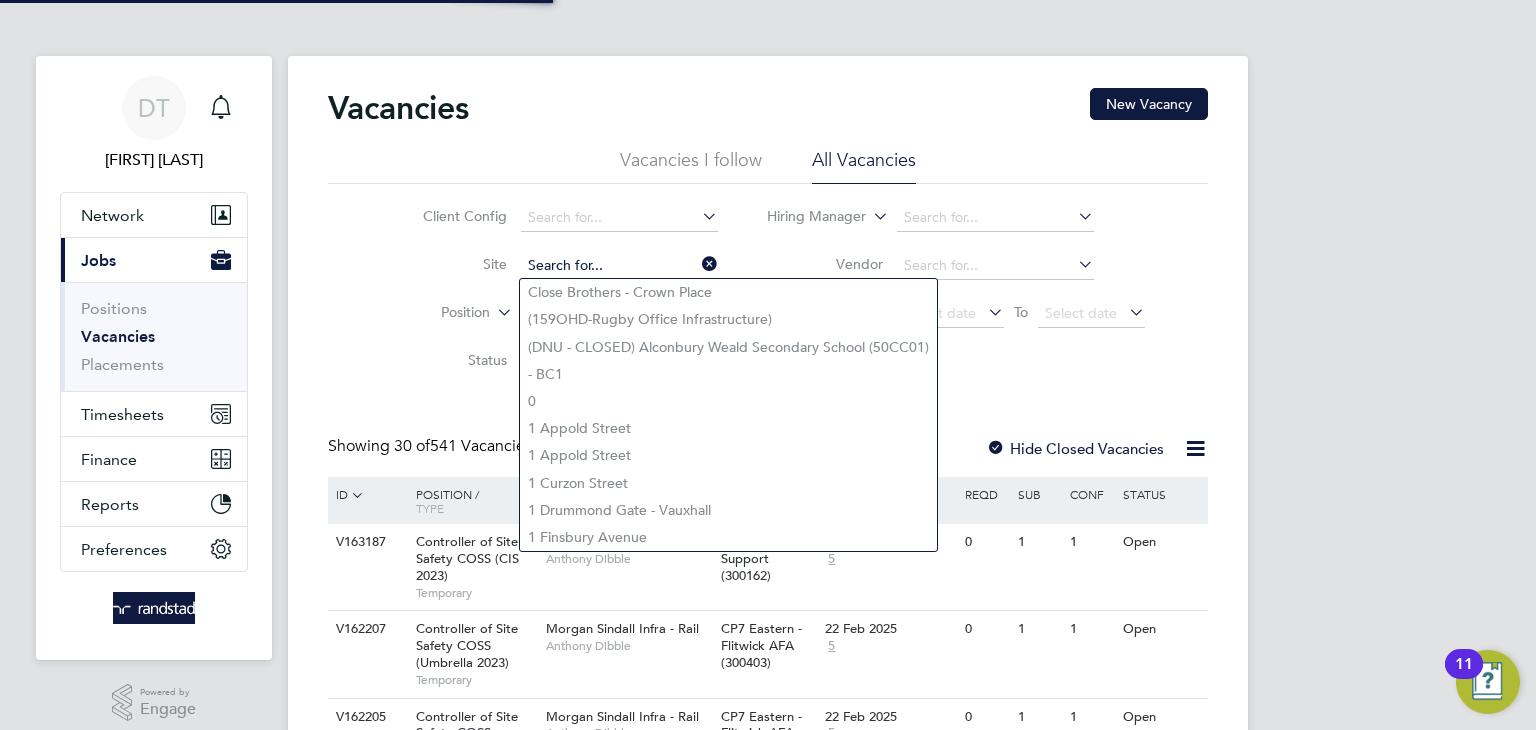 type on "F" 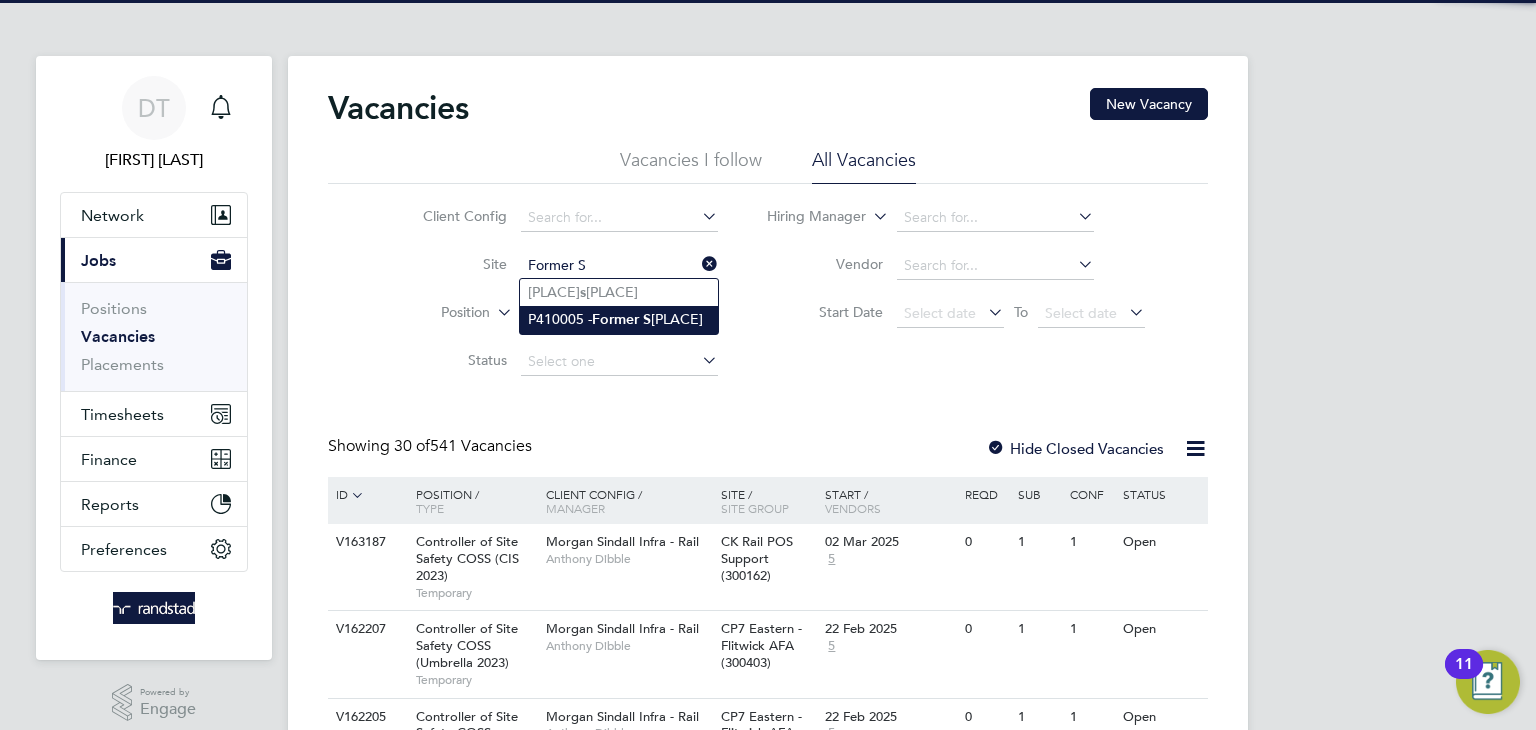 click on "Former" 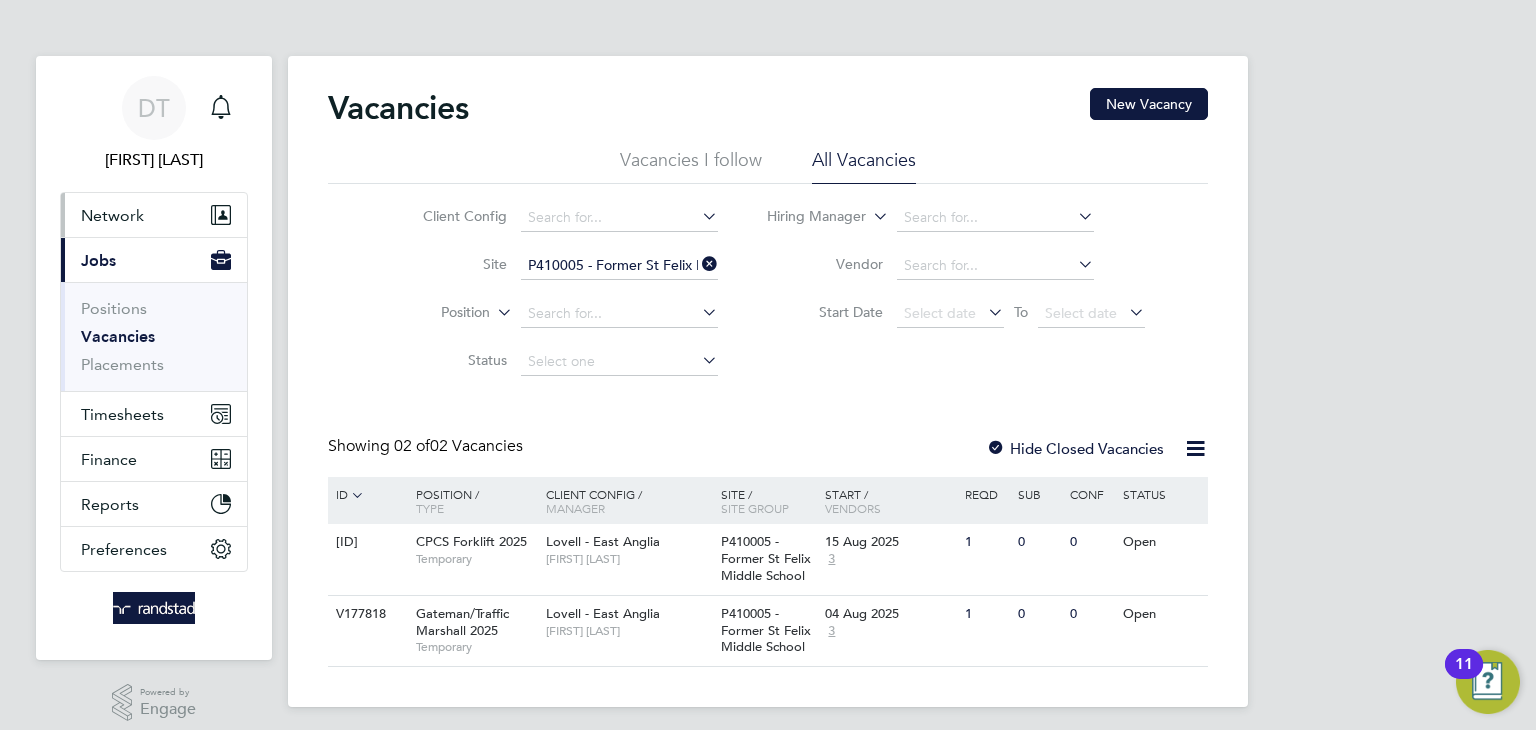 click on "Network" at bounding box center [154, 215] 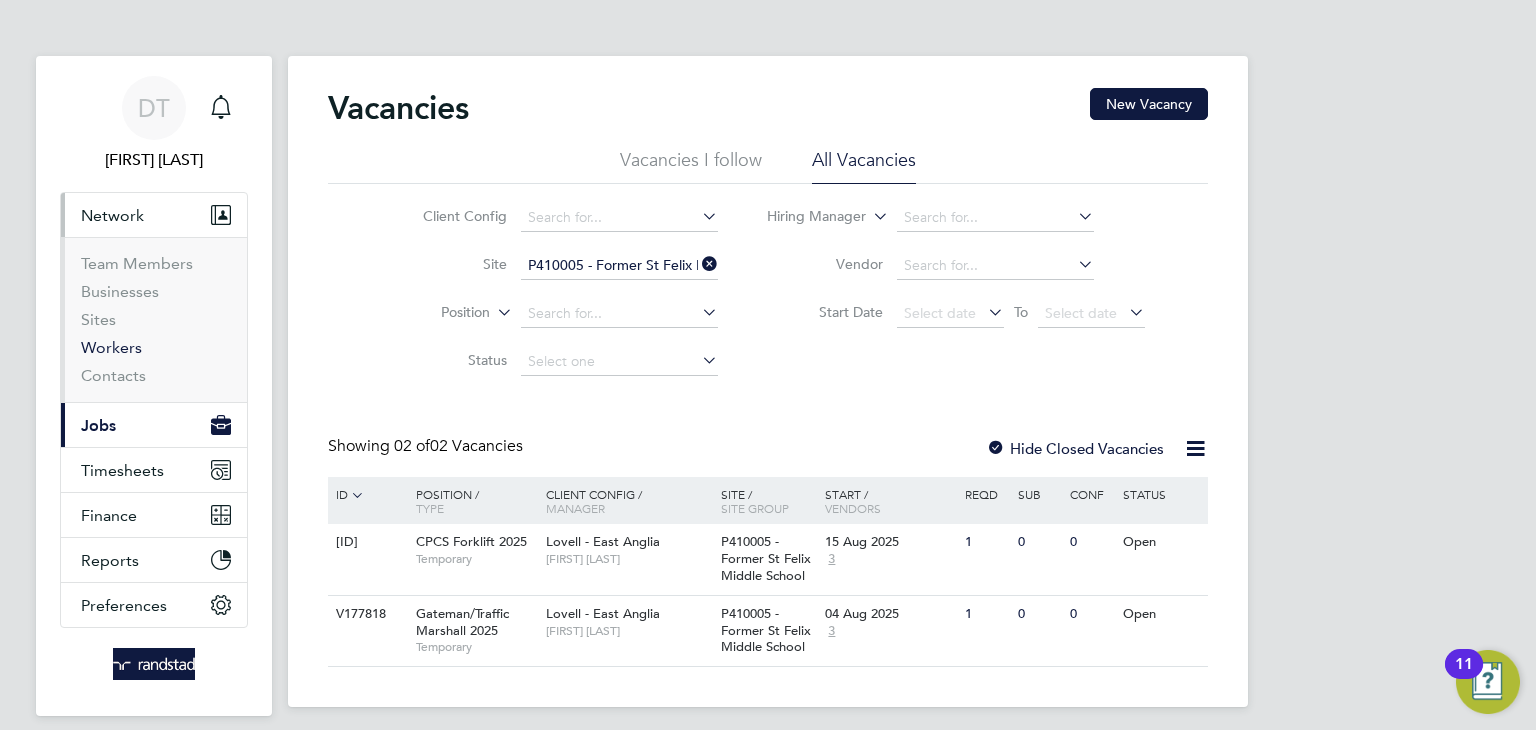 click on "Workers" at bounding box center [111, 347] 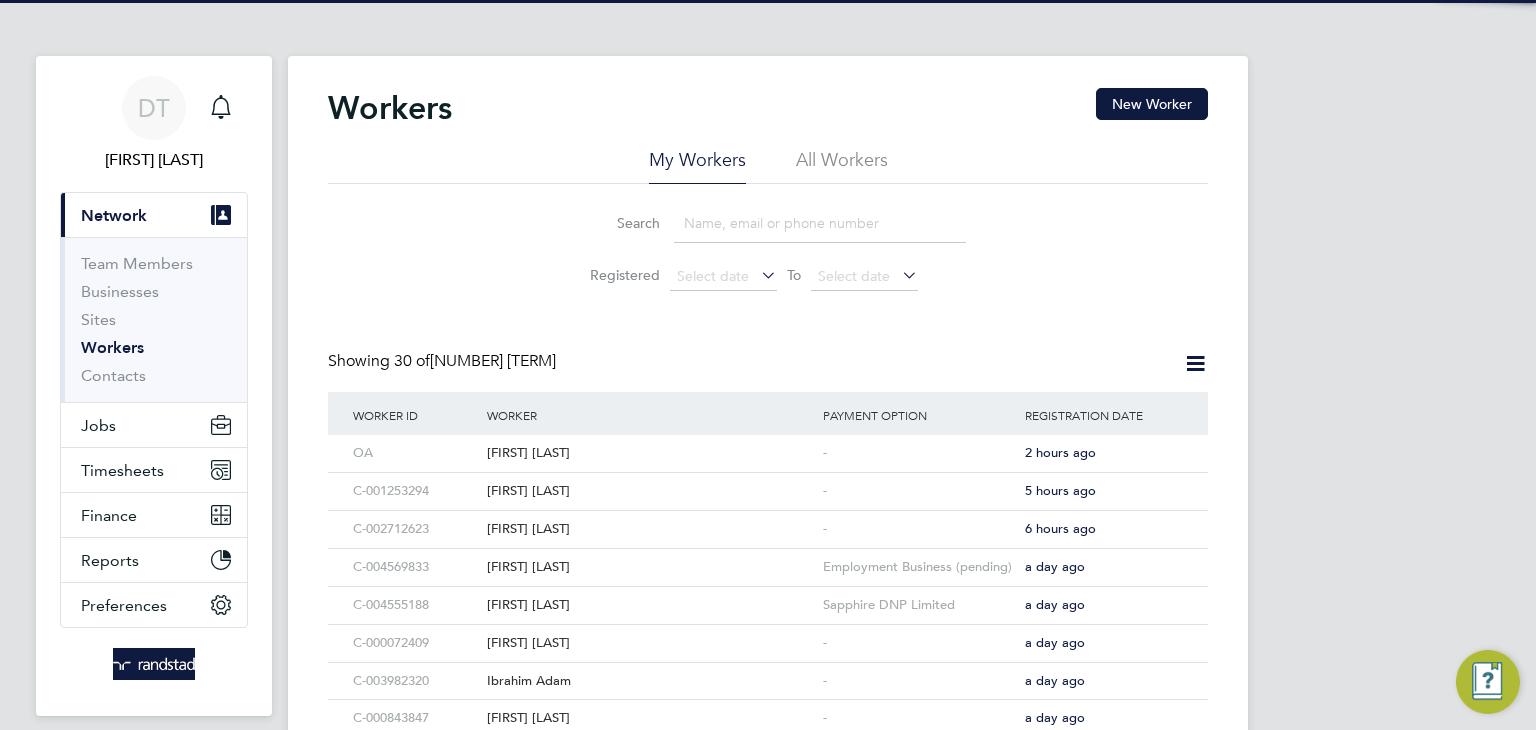click 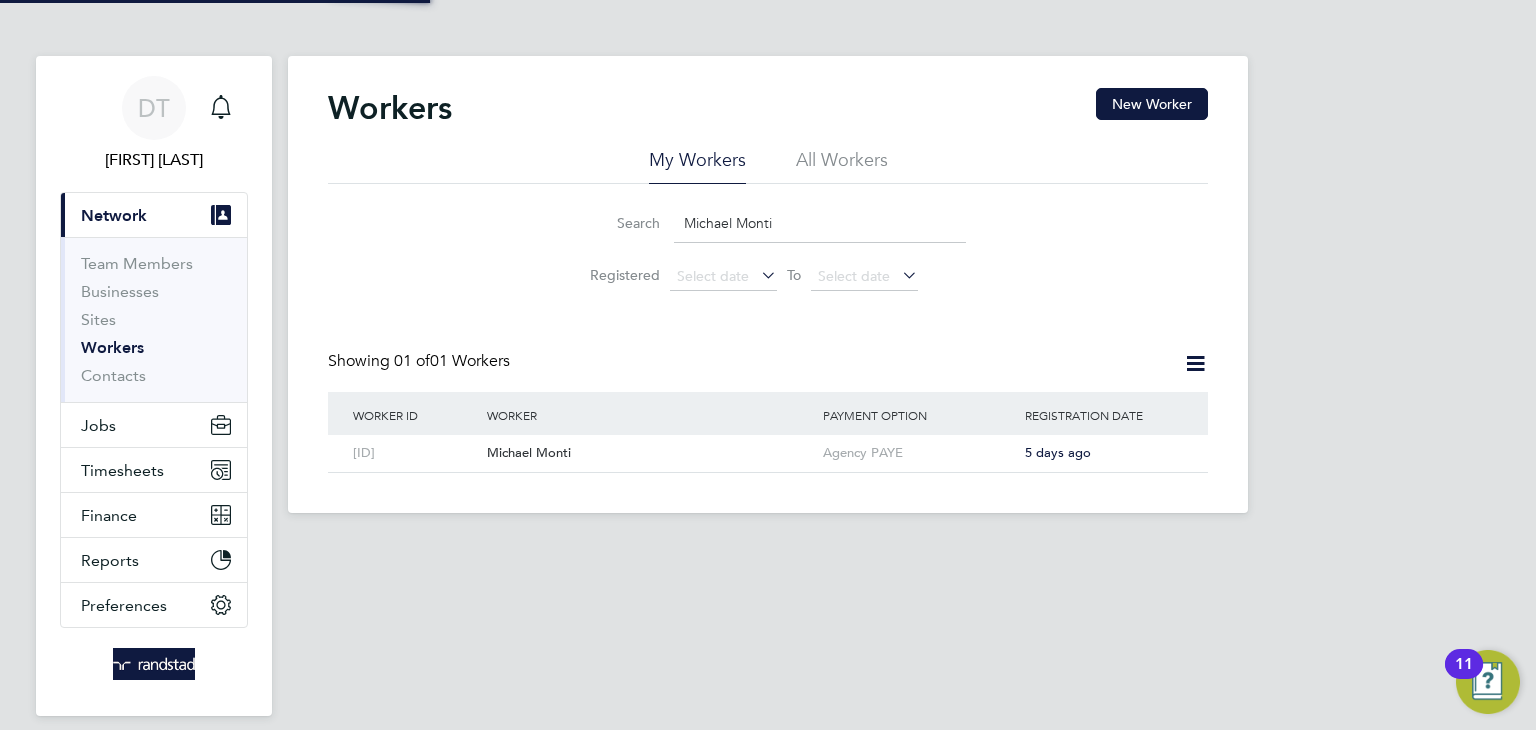 type on "Michael Monti" 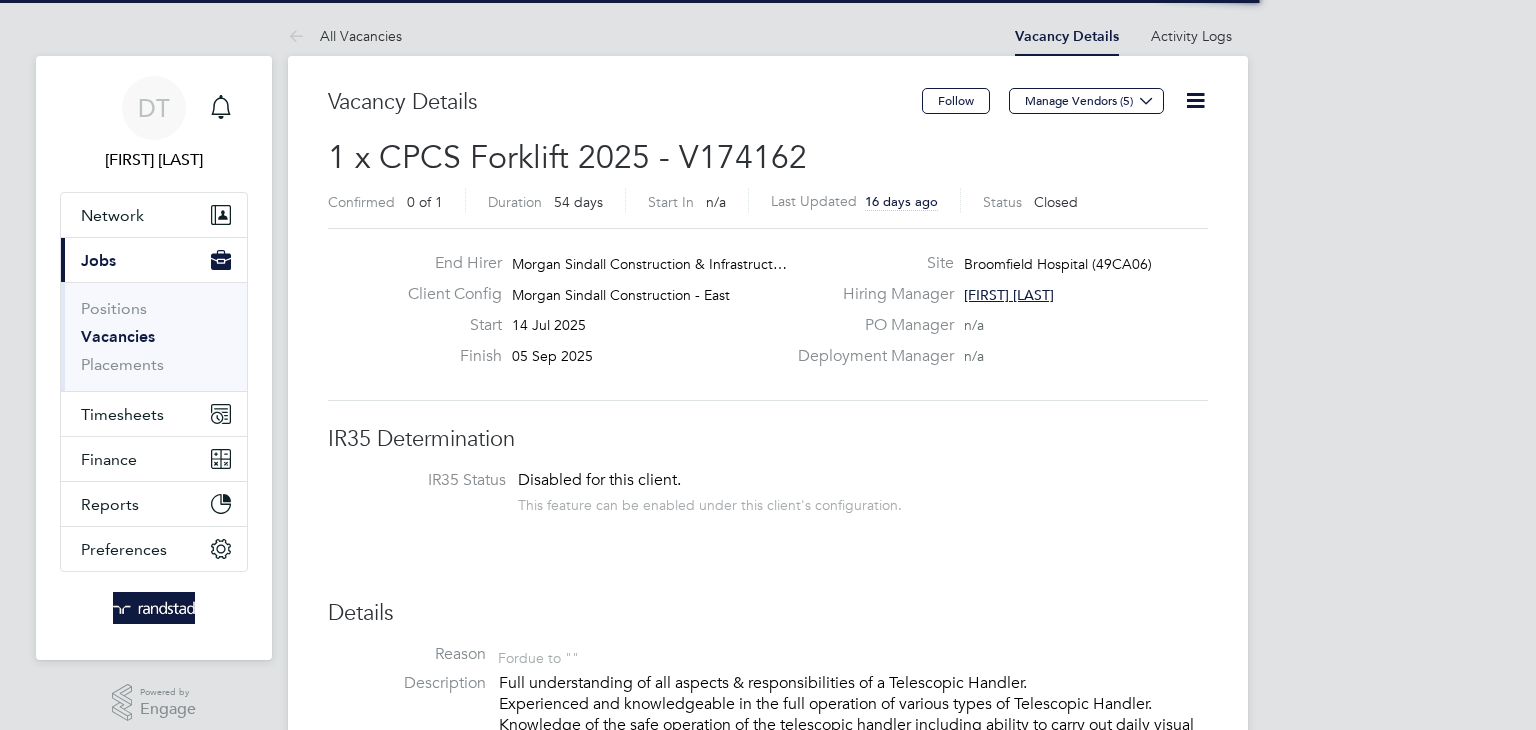 scroll, scrollTop: 0, scrollLeft: 0, axis: both 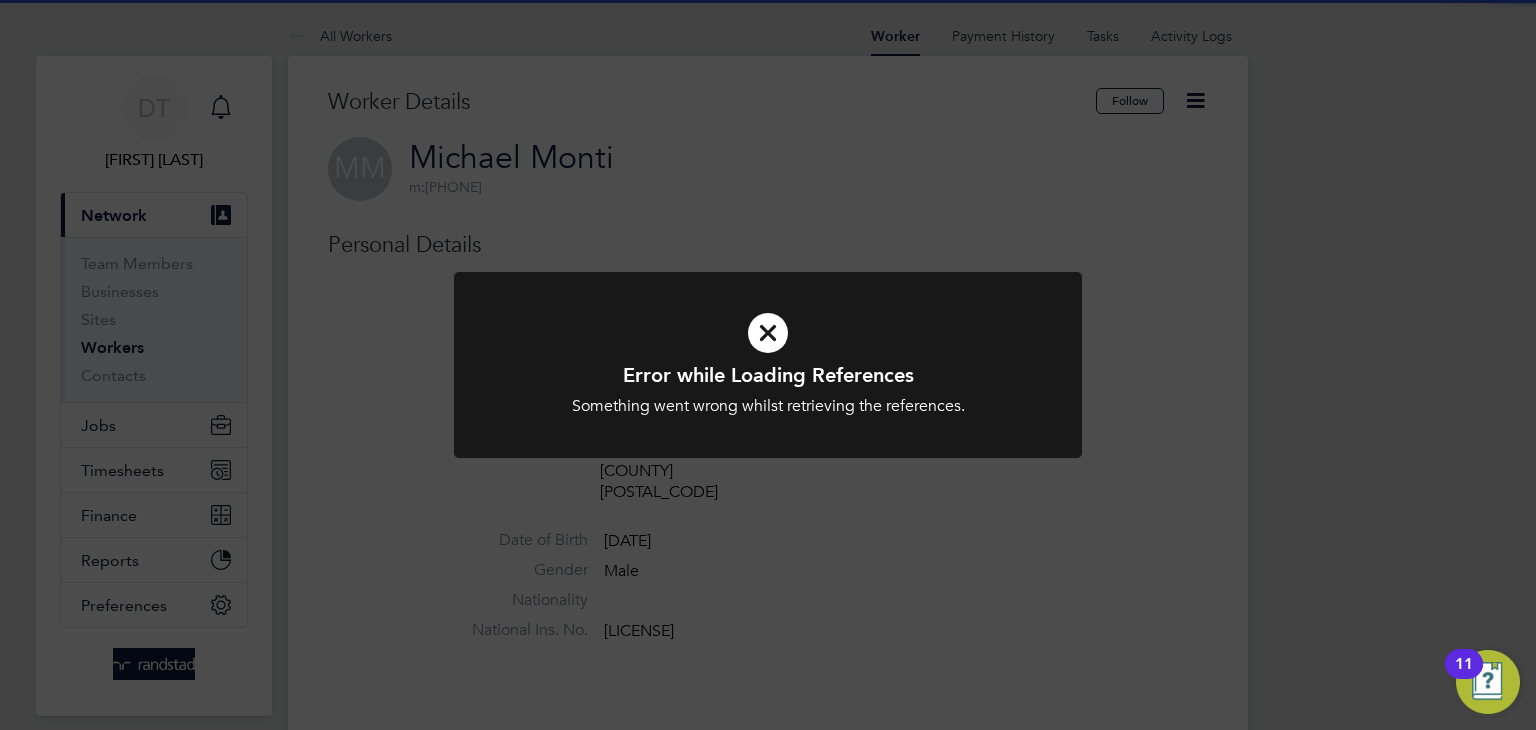 click on "Error while Loading References Something went wrong whilst retrieving the references. Cancel Okay" 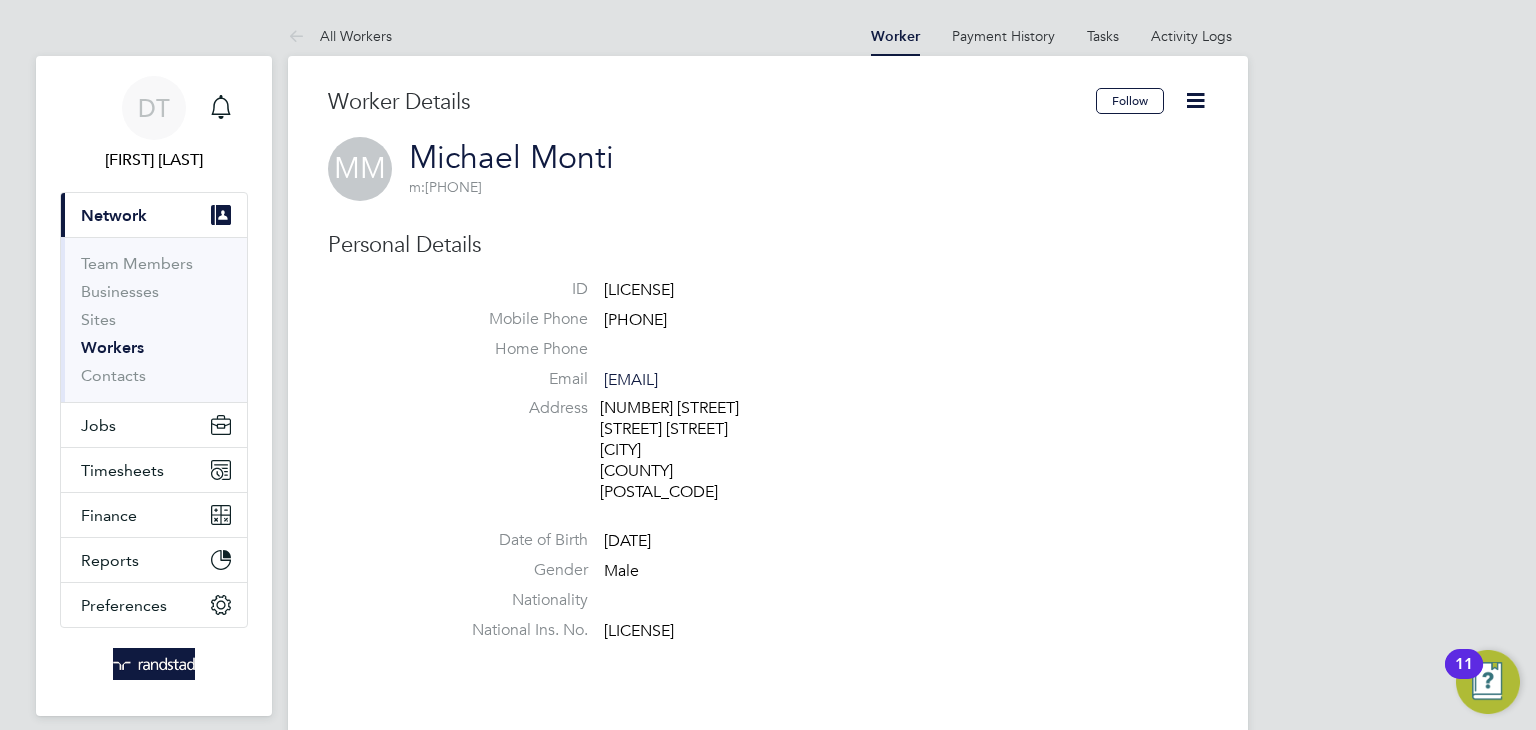 click 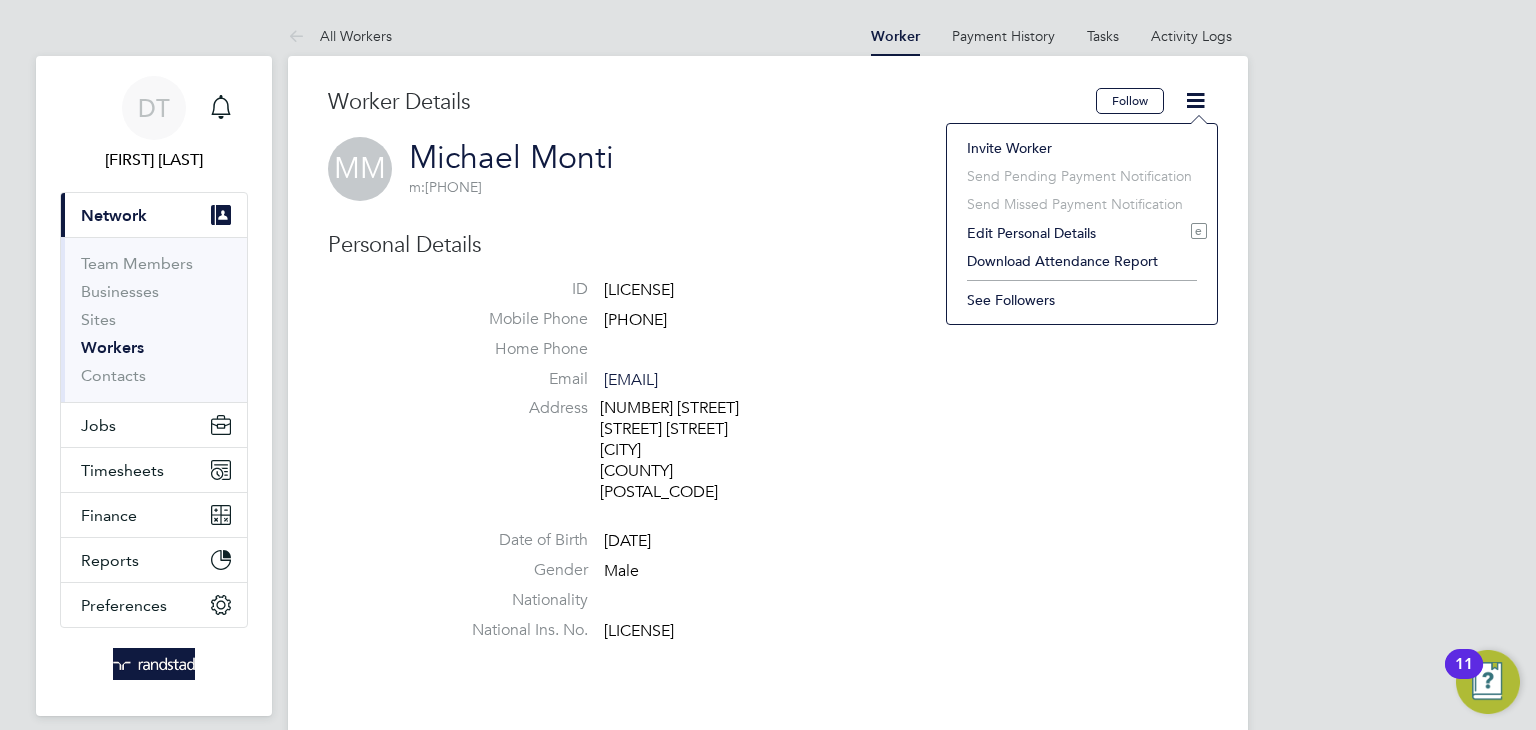 click on "Invite Worker" 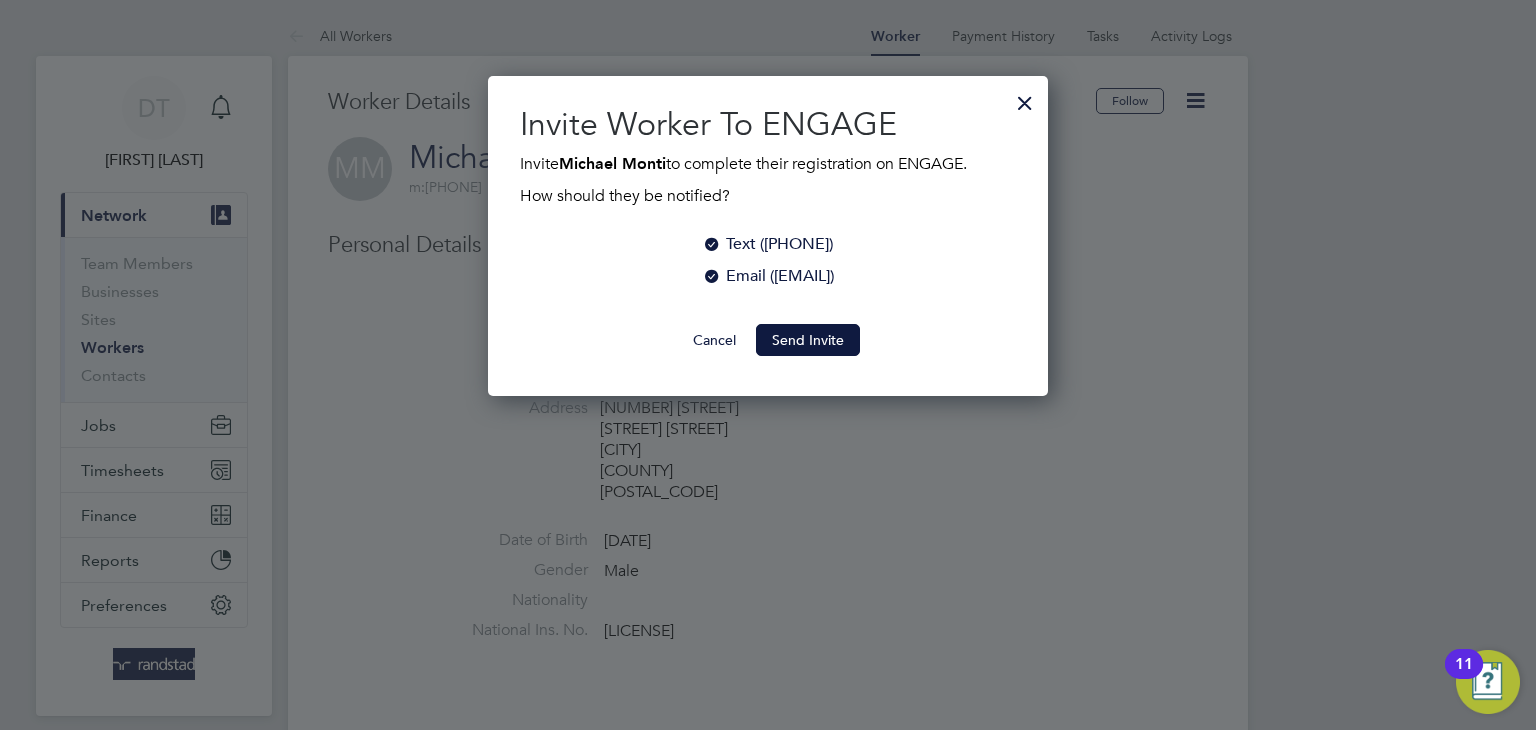 scroll, scrollTop: 9, scrollLeft: 10, axis: both 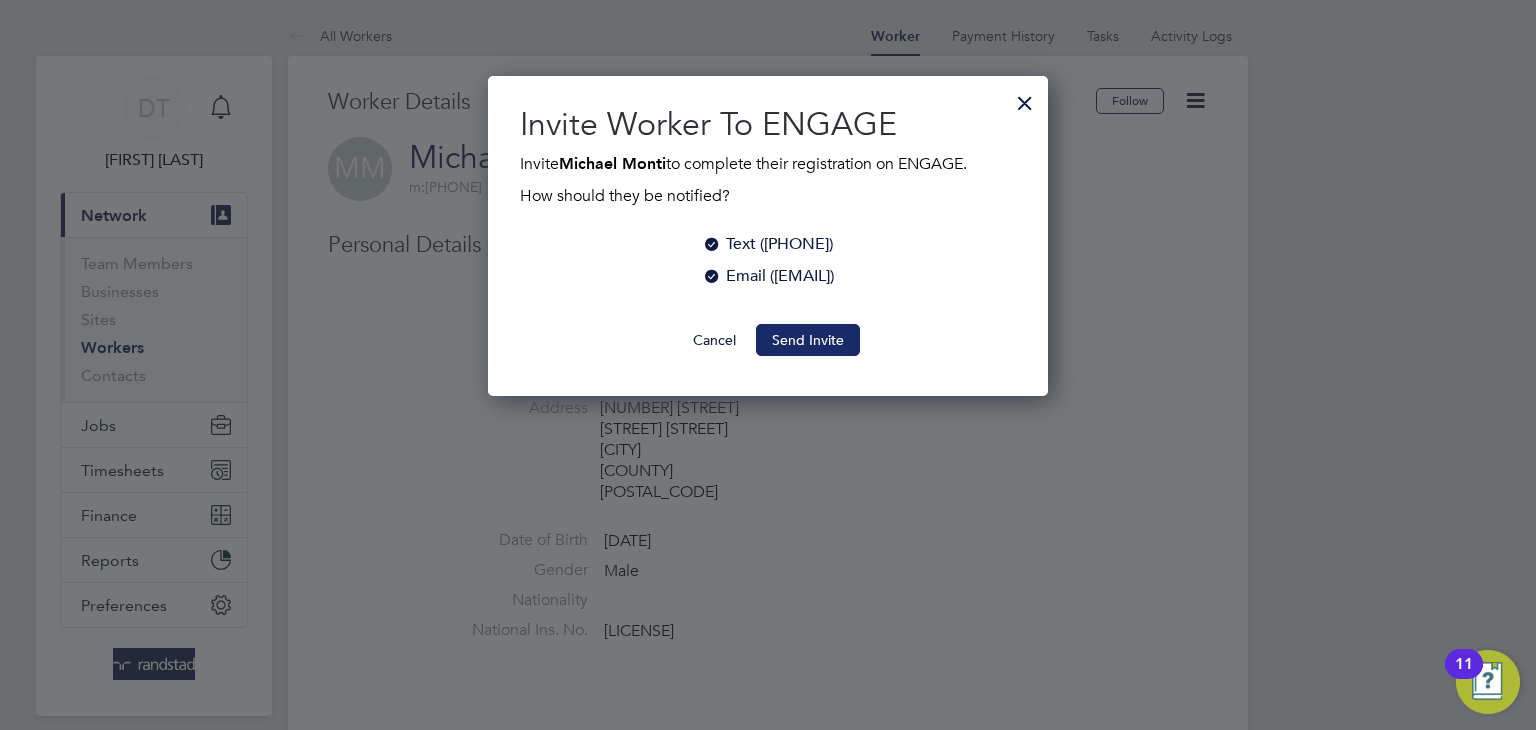 click on "Send Invite" at bounding box center [808, 340] 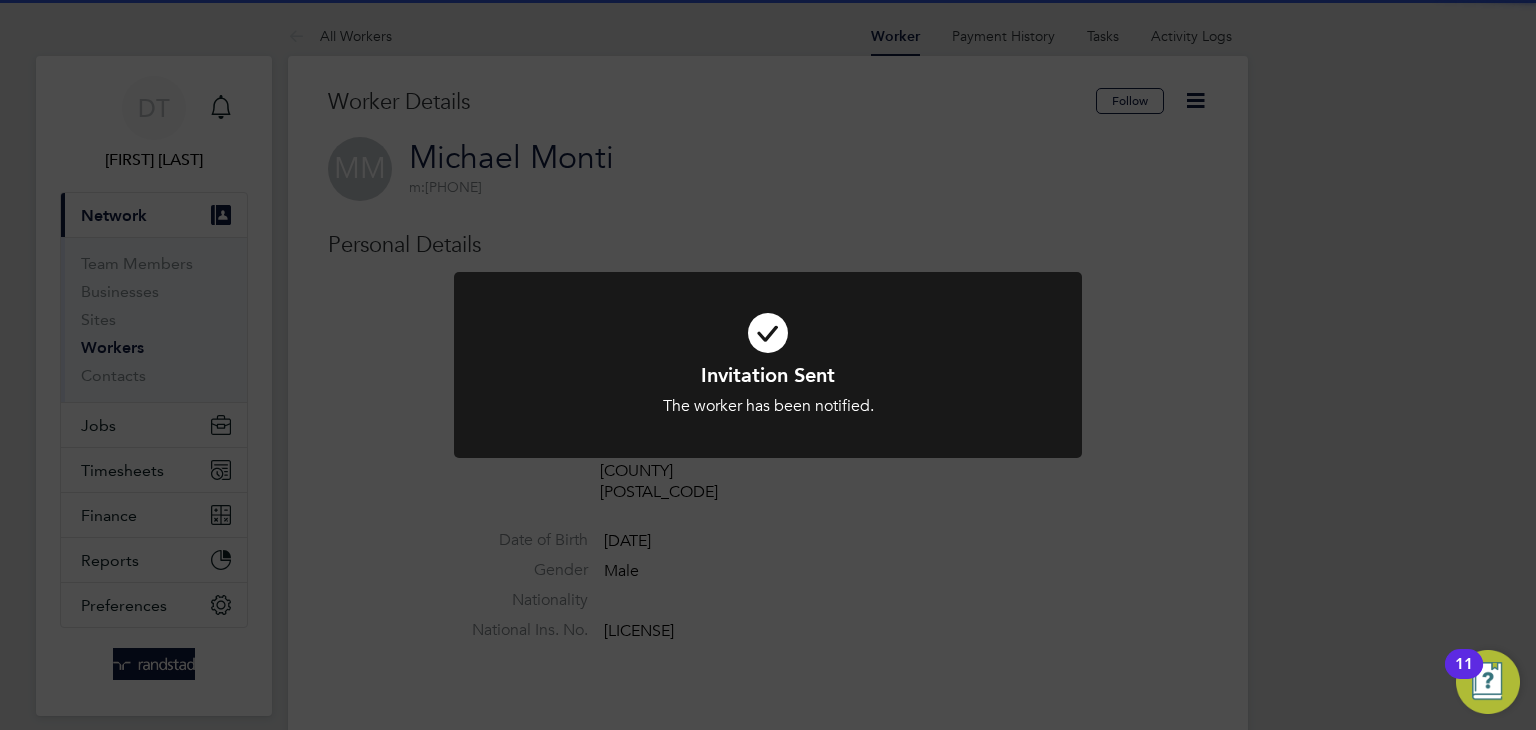 click on "Invitation Sent The worker has been notified. Cancel Okay" 